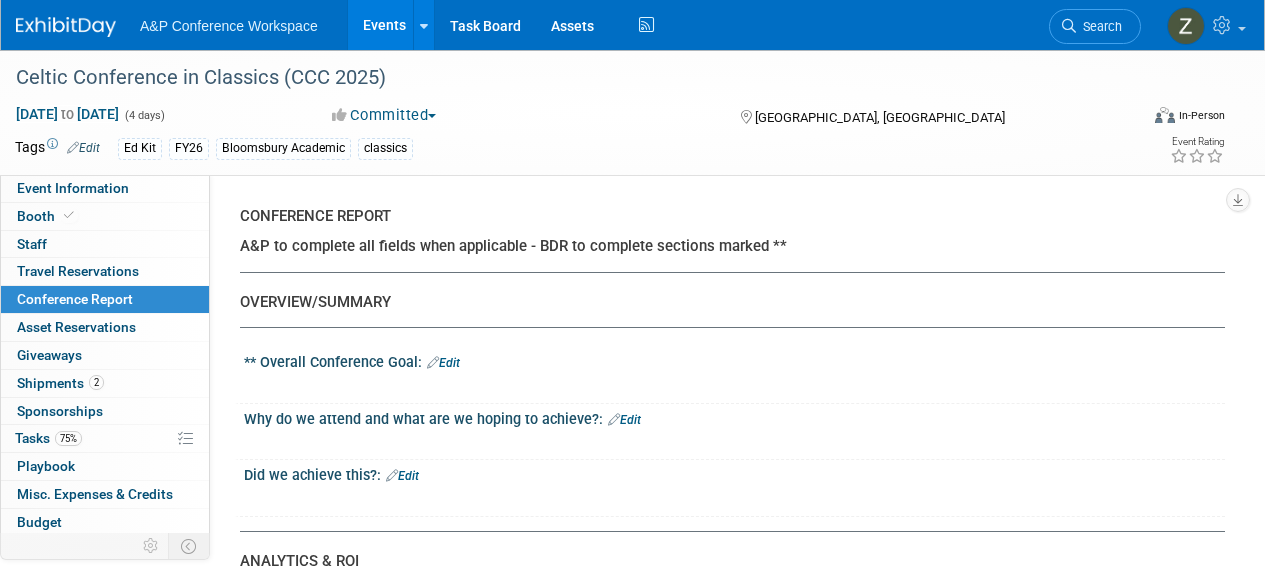 select on "NO" 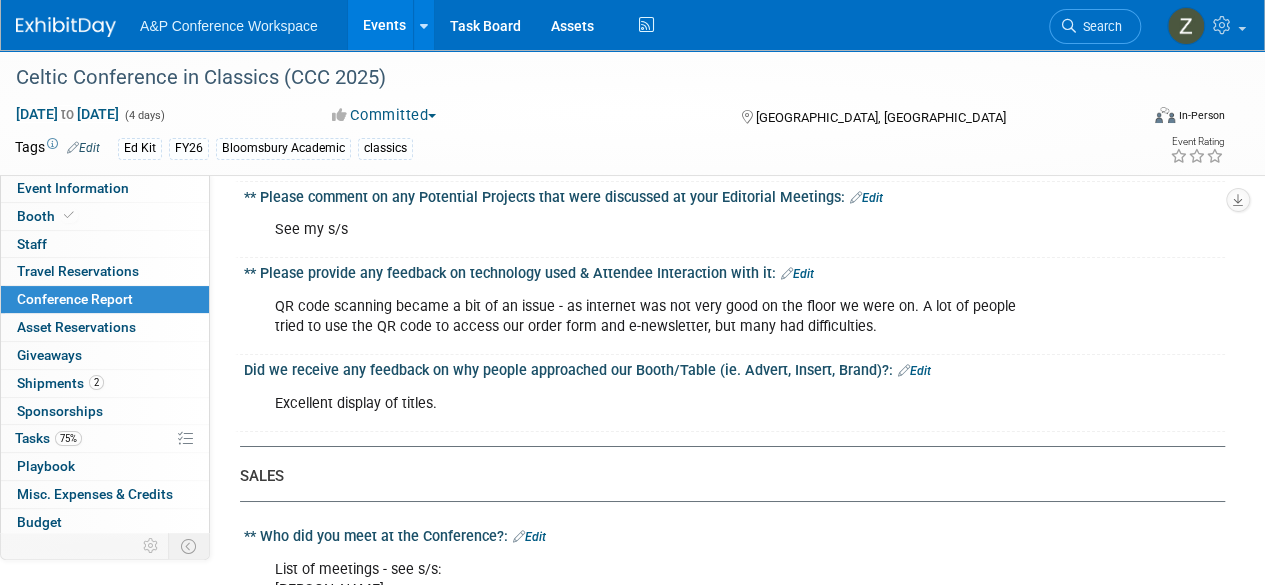 scroll, scrollTop: 0, scrollLeft: 0, axis: both 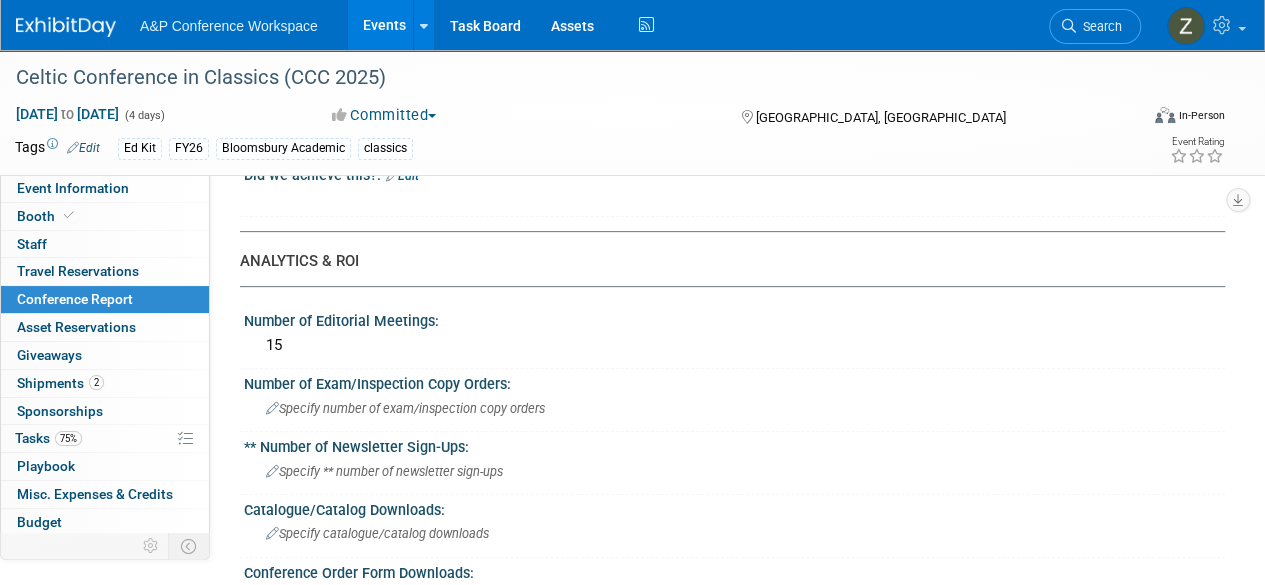 click on "Event Information
Event Info
Booth
Booth
0
Staff 0
Staff
0
Travel Reservations 0
Travel Reservations
Conference Report
Conference Report
0
Asset Reservations 0
Asset Reservations
0
Giveaways 0
Giveaways
2
Shipments 2
Shipments
0
Sponsorships 0
Sponsorships
75%
Tasks 75%
Tasks
0
Playbook 0
Playbook
0
Misc. Expenses & Credits 0
Misc. Expenses & Credits
Budget
Budget
0
ROI, Objectives & ROO 0
ROI, Objectives & ROO
4
Attachments 4
Attachments
more
more...
Event Binder (.pdf export)
Event Binder (.pdf export)
Copy/Duplicate Event
Copy/Duplicate Event
Event Settings
Event Settings
Logs
Logs
Delete Event
Delete Event
CONFERENCE DETAILS
Event Venue Address:
[GEOGRAPHIC_DATA], [GEOGRAPHIC_DATA]" at bounding box center [632, 2284] 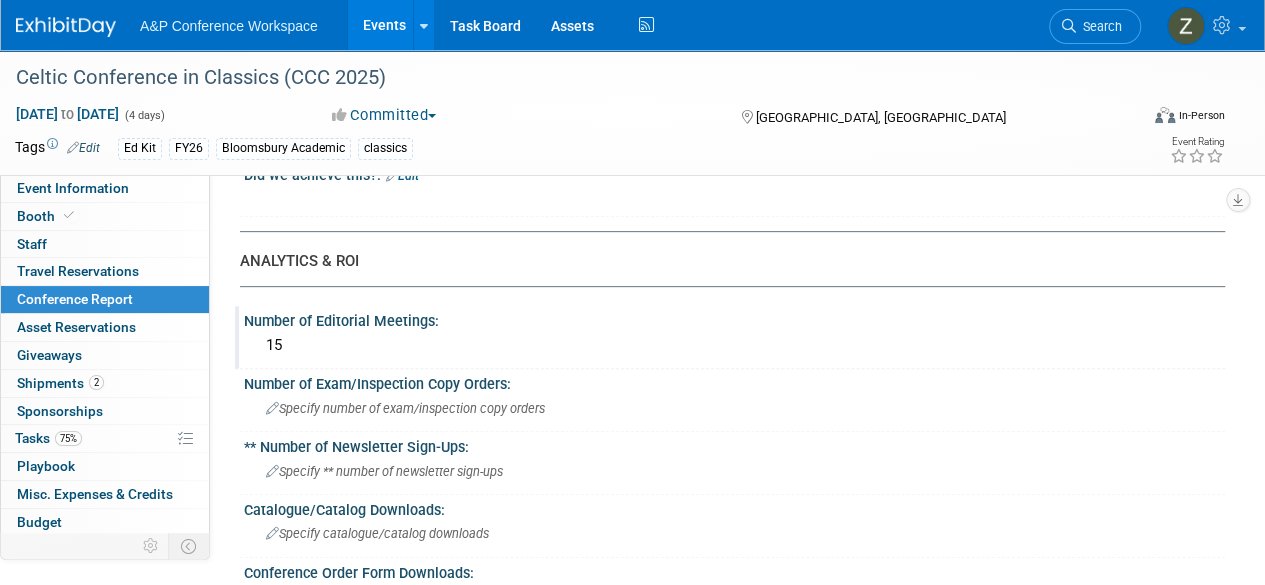 click on "Number of Editorial Meetings:" at bounding box center (734, 318) 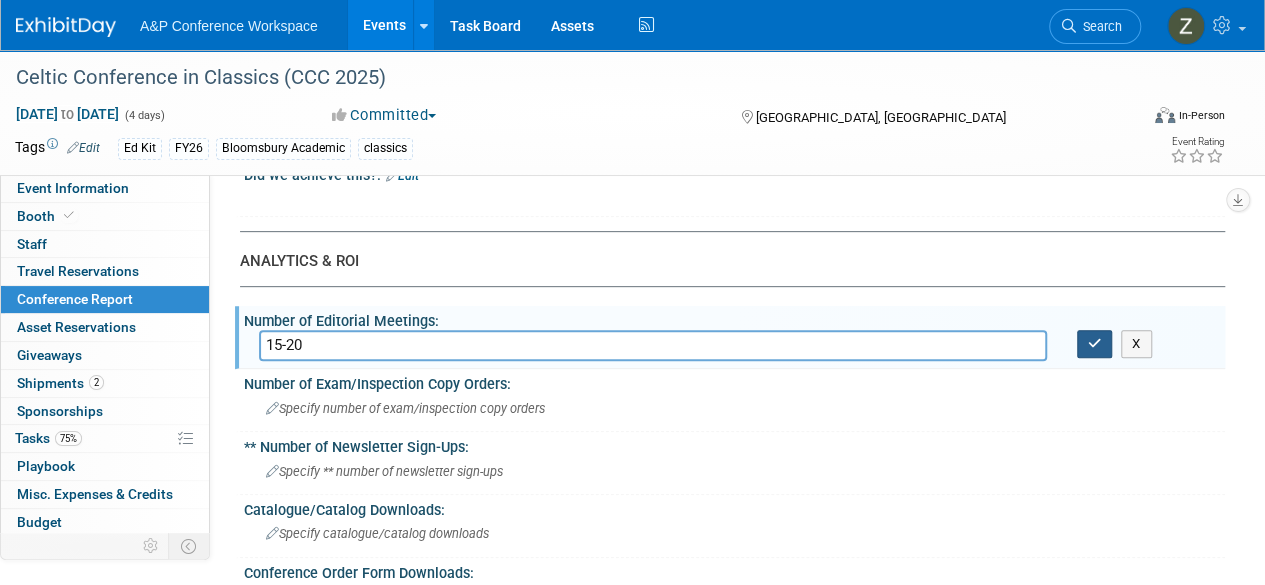 type on "15-20" 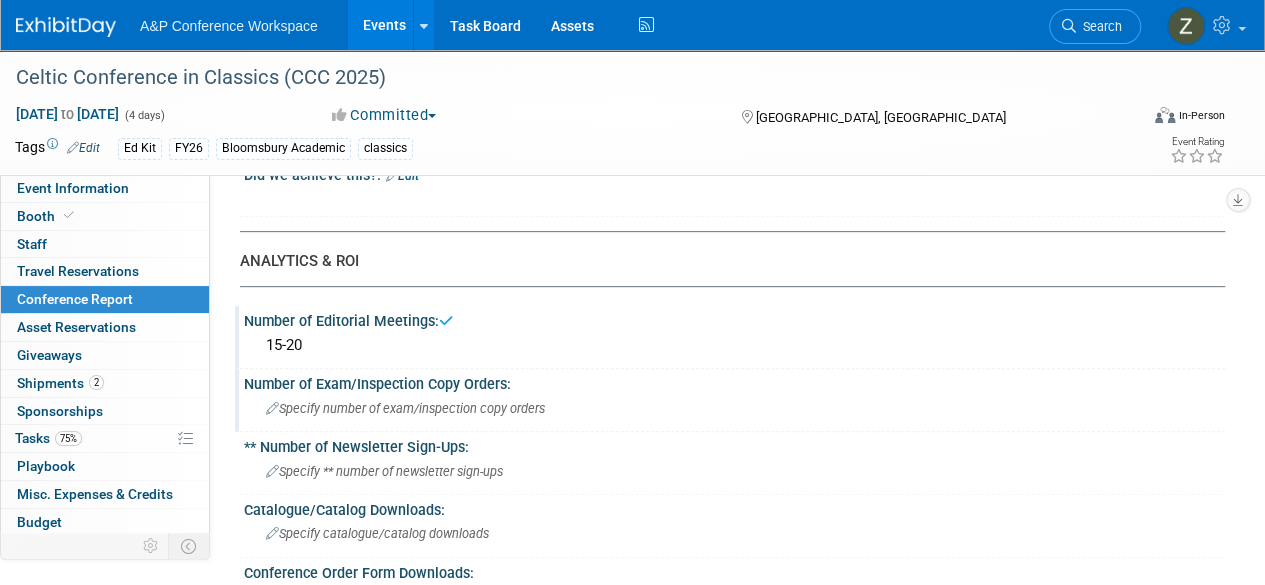 click on "Specify number of exam/inspection copy orders" at bounding box center (734, 408) 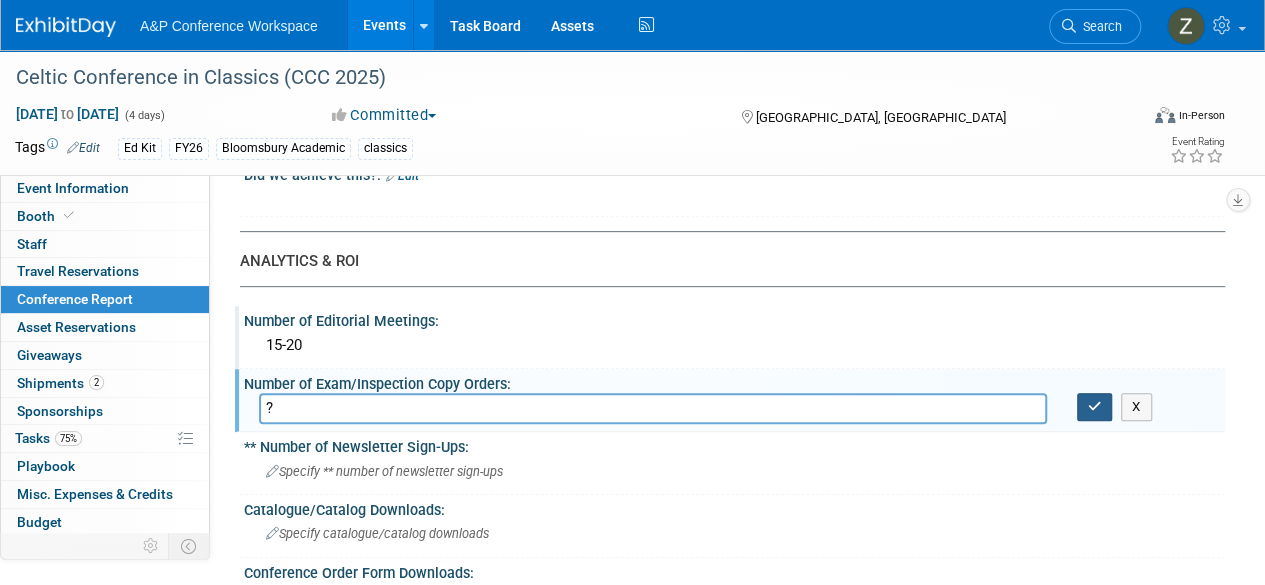 type on "?" 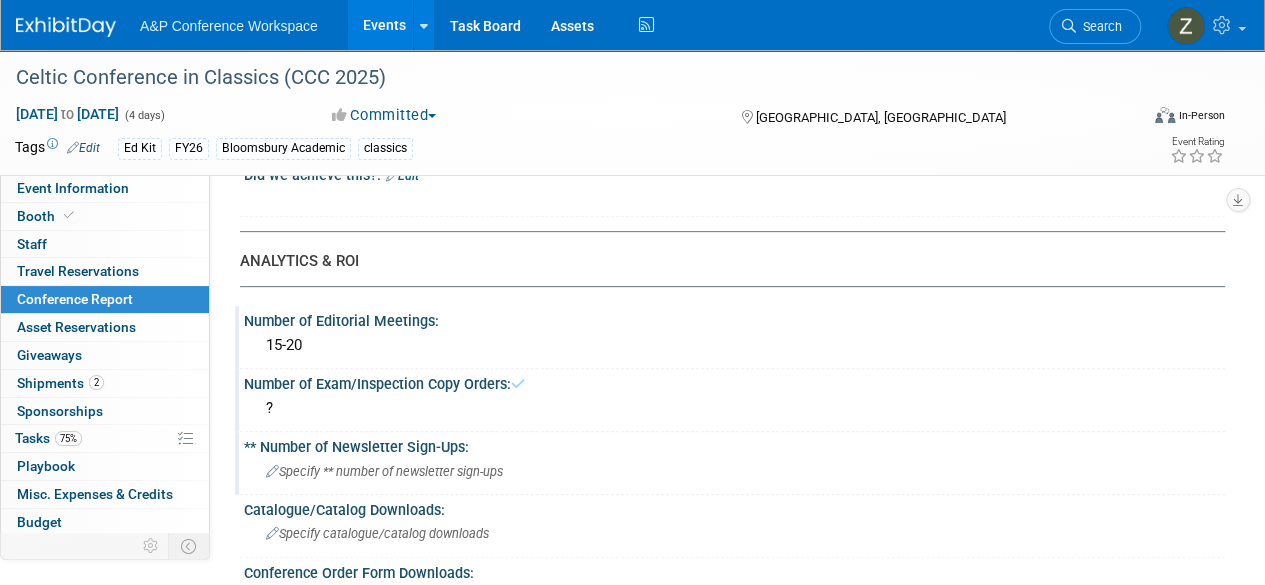 click on "Specify ** number of newsletter sign-ups" at bounding box center [384, 471] 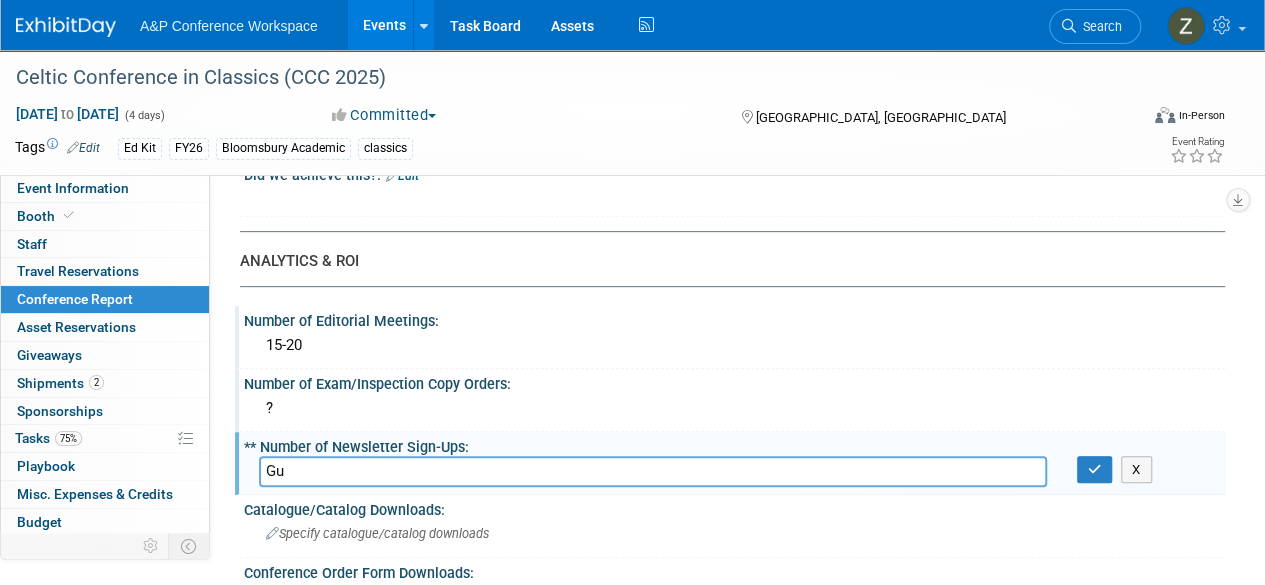 type on "G" 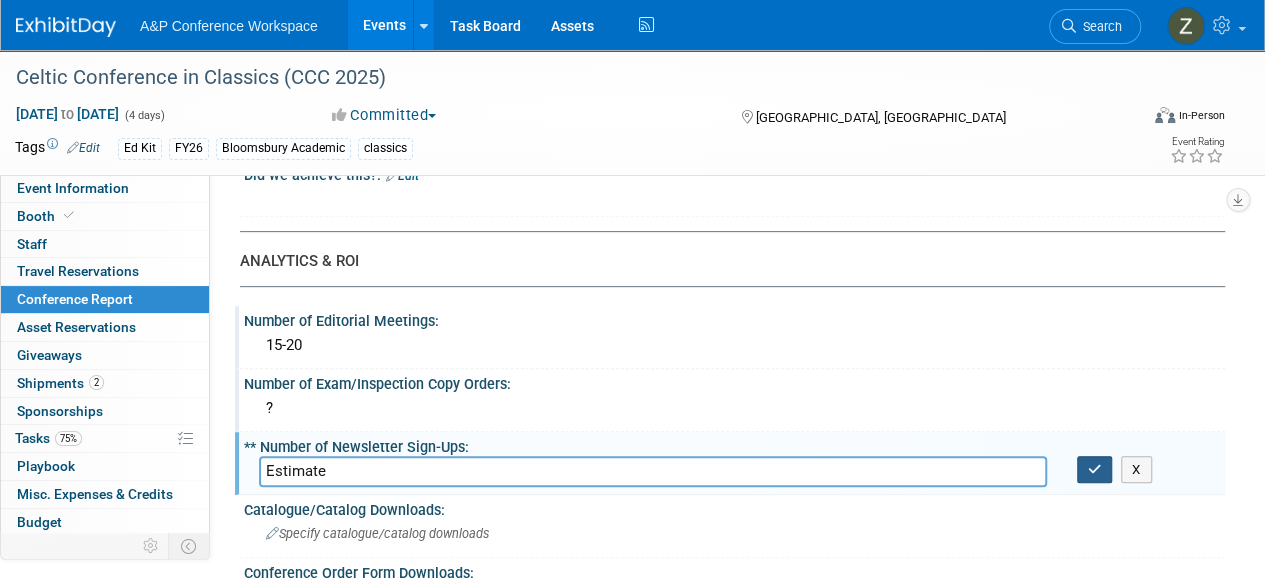 type on "Estimate" 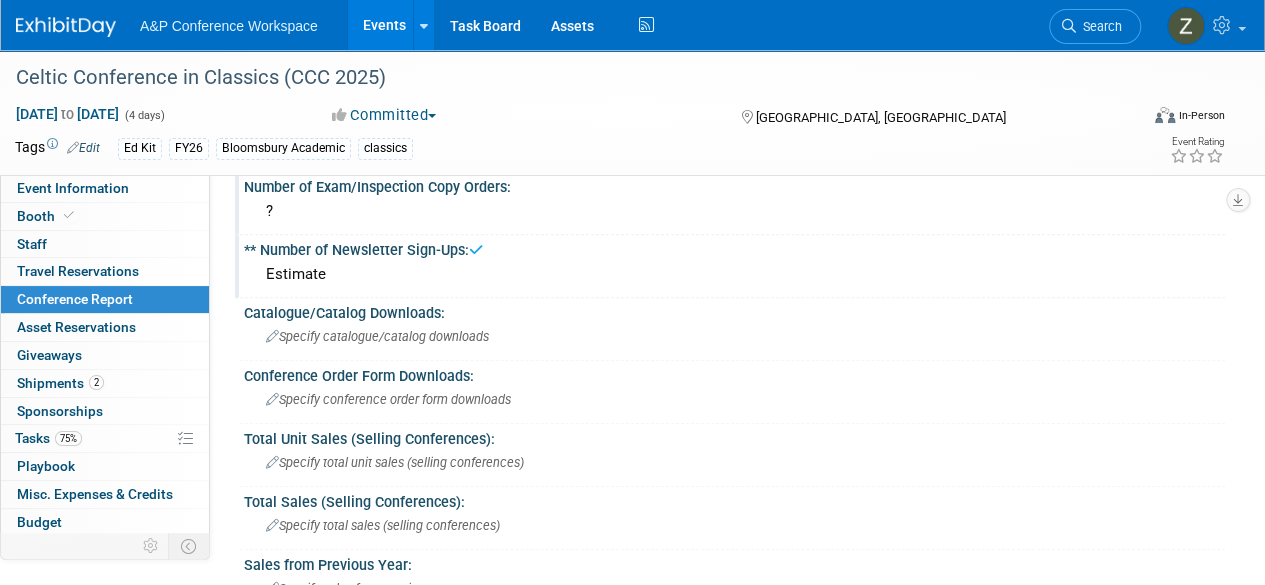 scroll, scrollTop: 536, scrollLeft: 0, axis: vertical 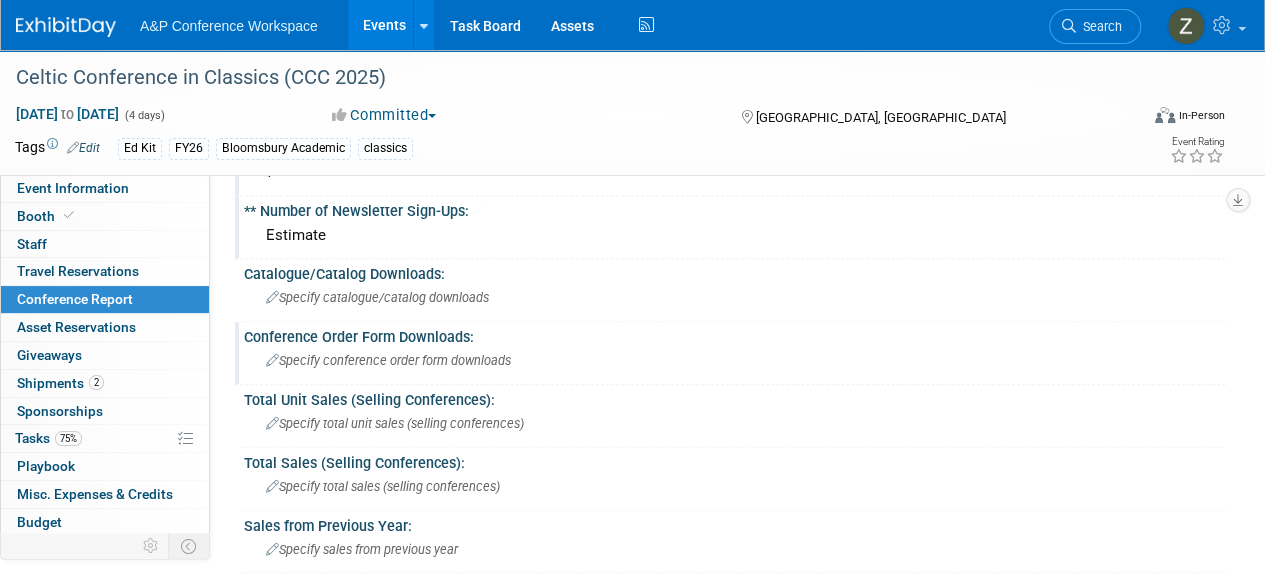 click on "Specify conference order form downloads" at bounding box center [388, 360] 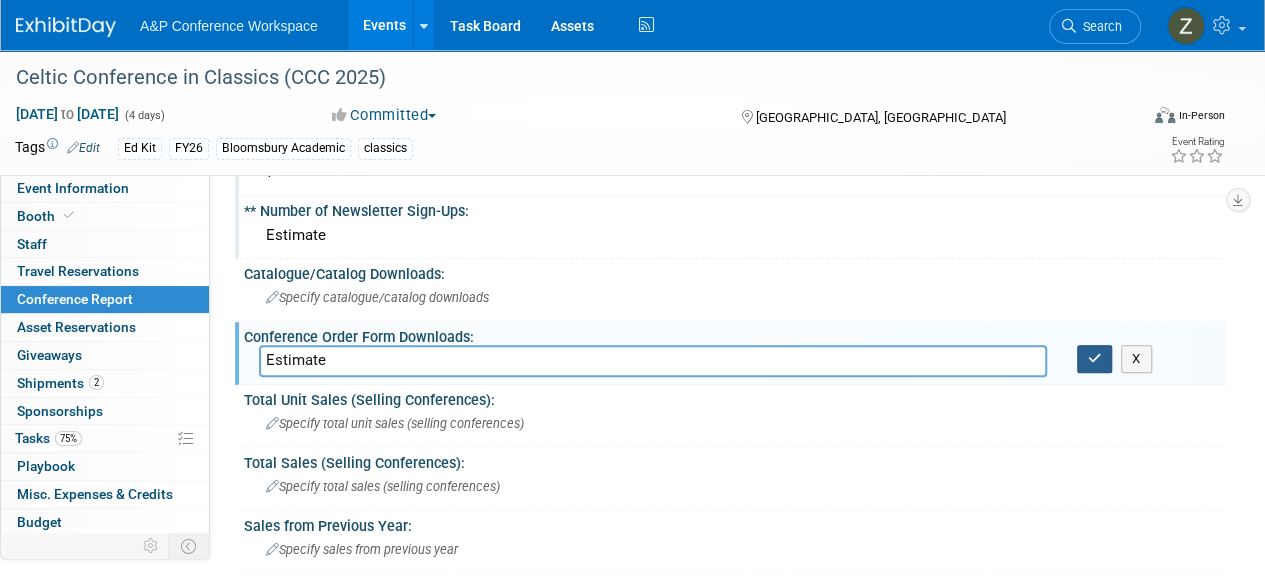 type on "Estimate" 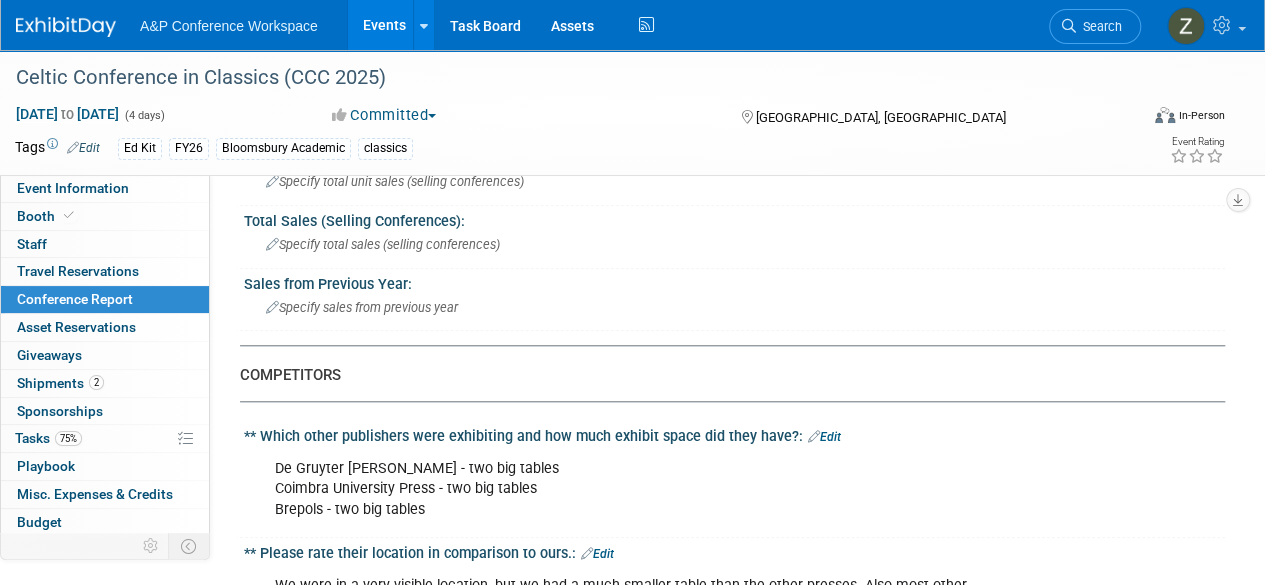 scroll, scrollTop: 790, scrollLeft: 0, axis: vertical 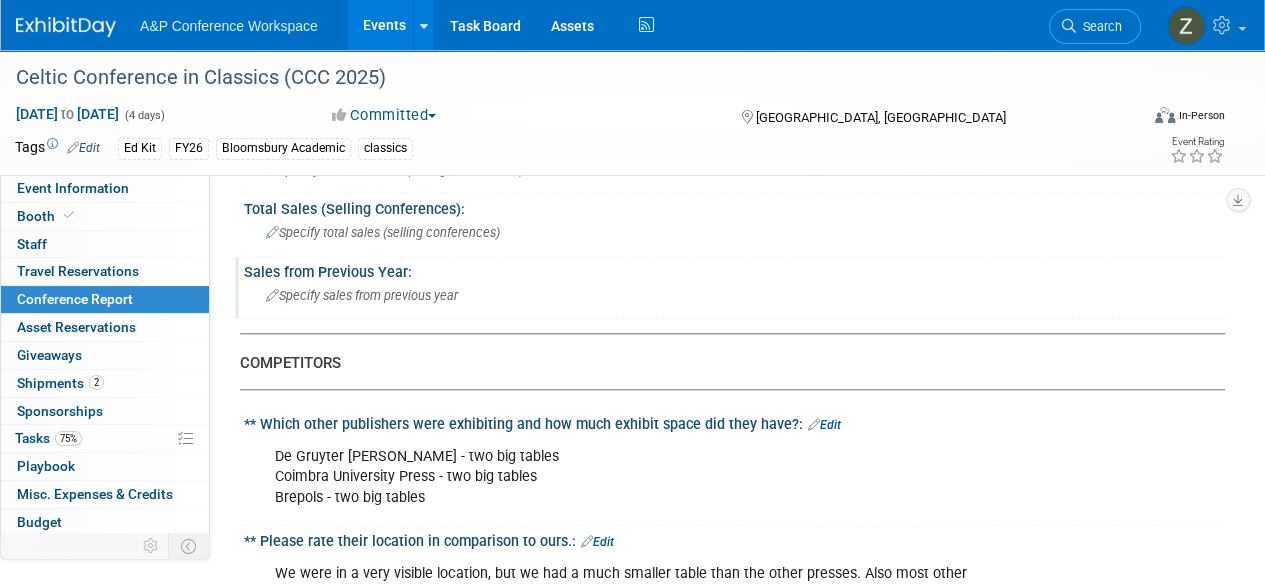 click on "Specify sales from previous year" at bounding box center (362, 295) 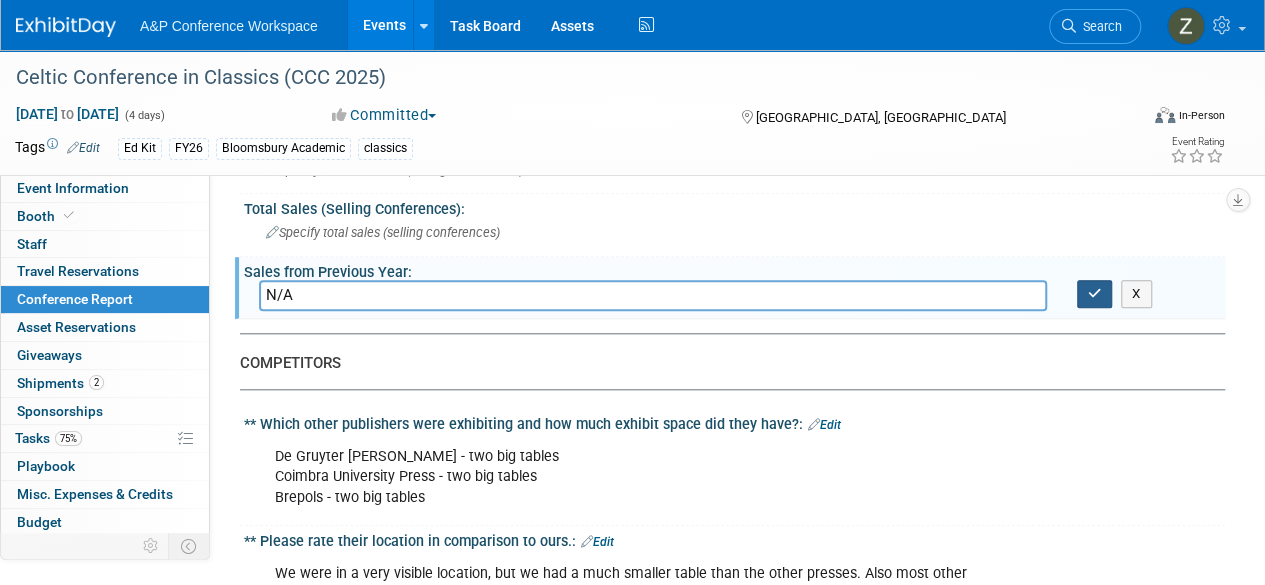 type on "N/A" 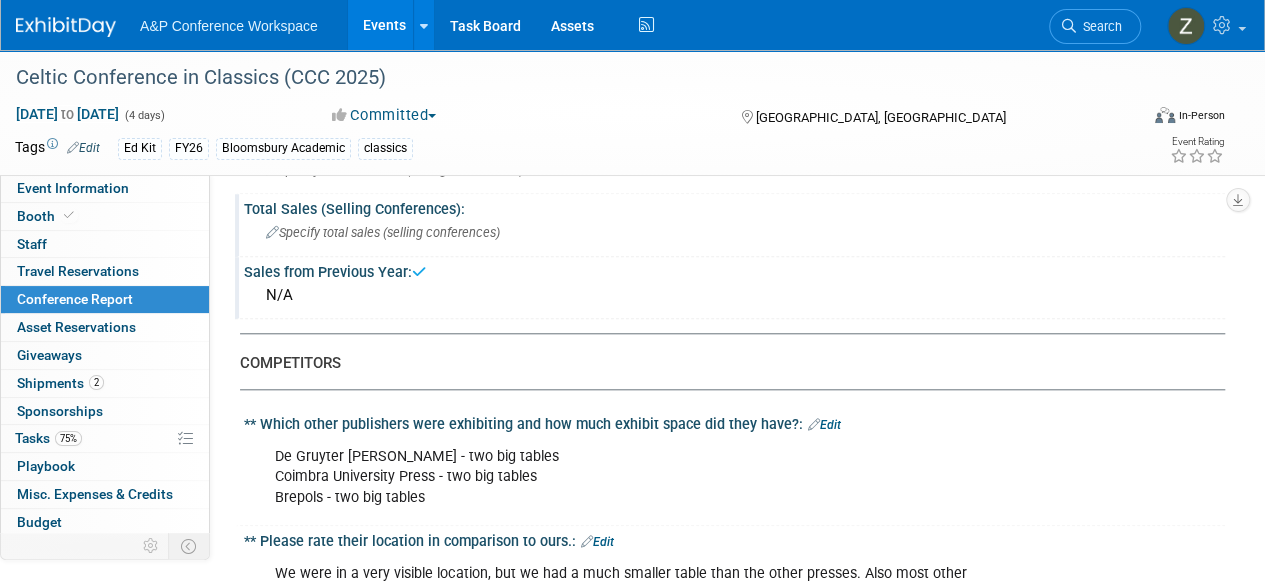 click on "Specify total sales (selling conferences)" at bounding box center (383, 232) 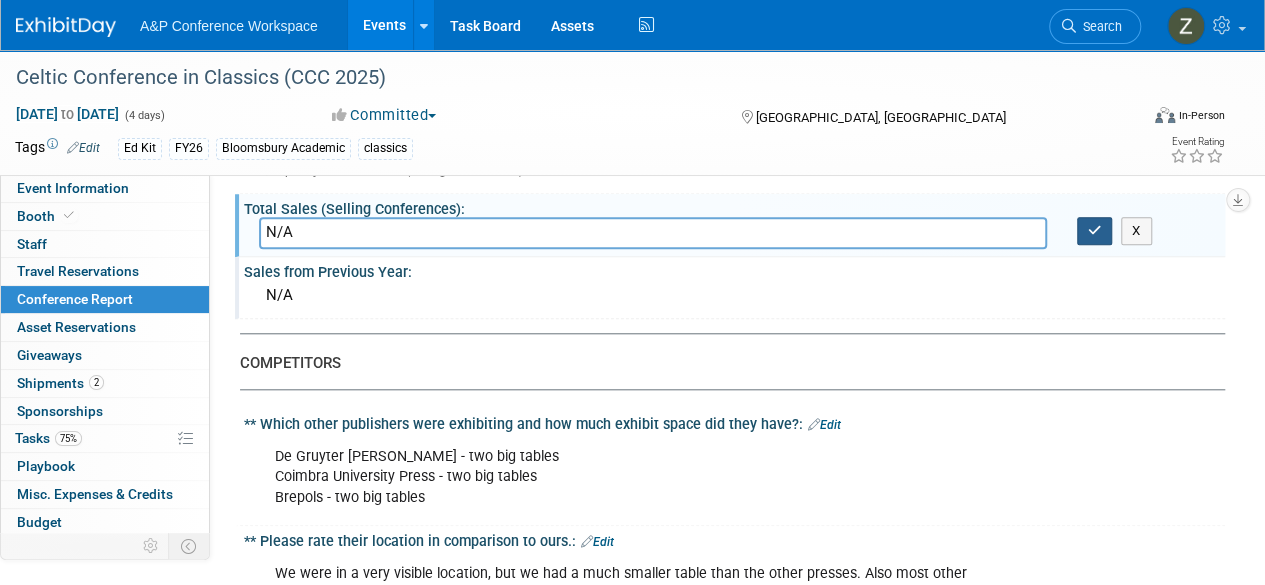 type on "N/A" 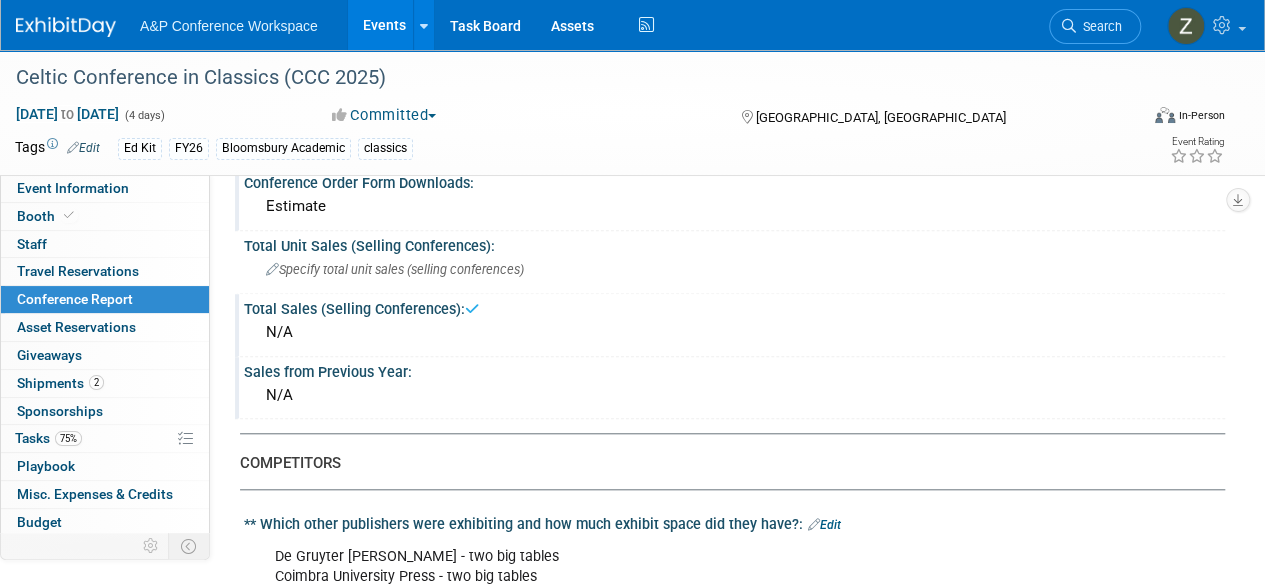 scroll, scrollTop: 658, scrollLeft: 0, axis: vertical 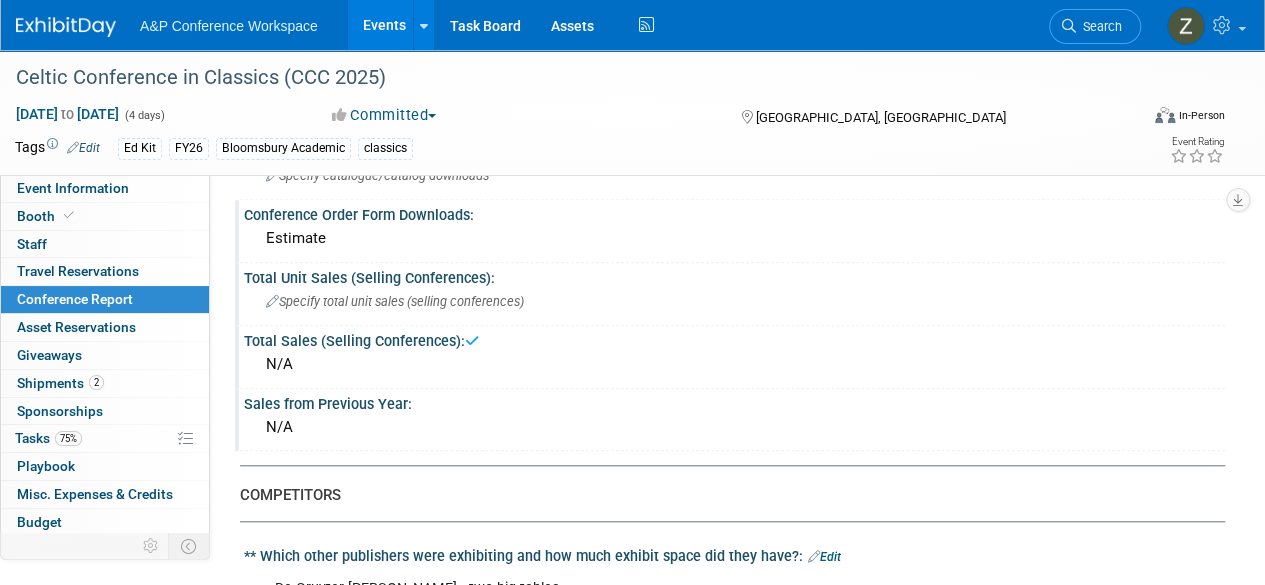 click on "Specify total unit sales (selling conferences)" at bounding box center (734, 301) 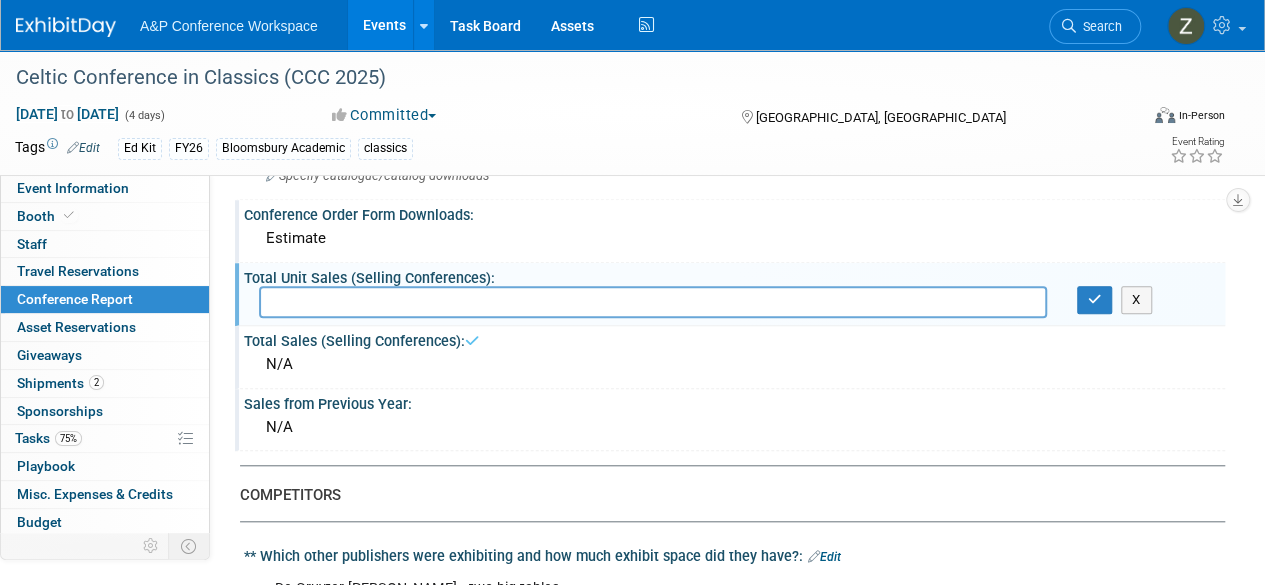 drag, startPoint x: 396, startPoint y: 285, endPoint x: 374, endPoint y: 311, distance: 34.058773 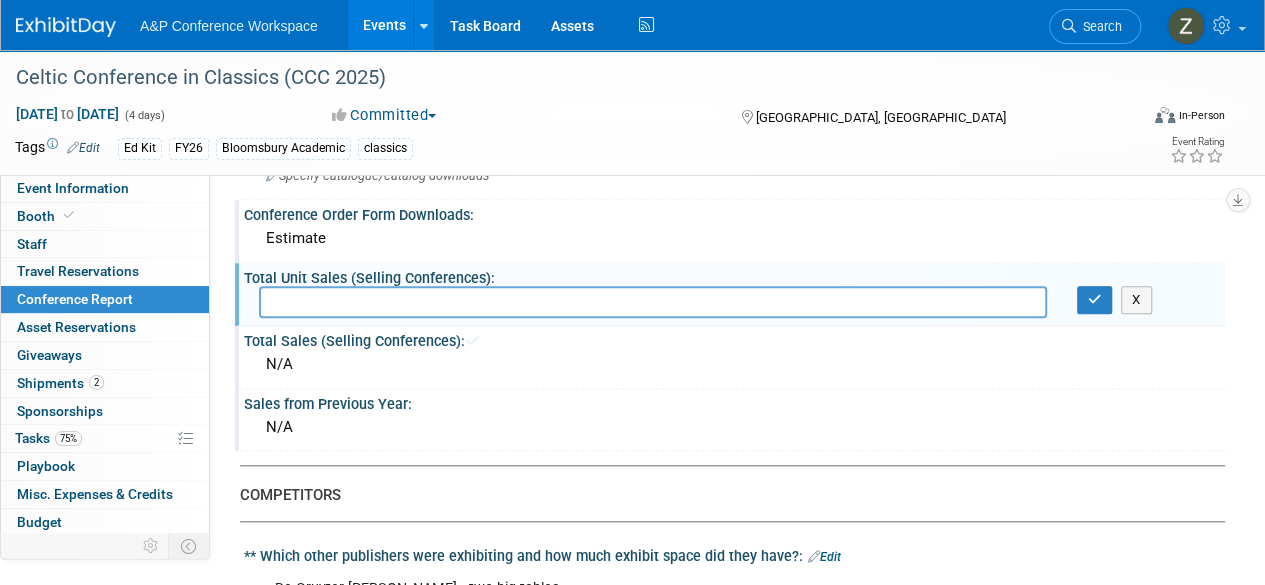drag, startPoint x: 367, startPoint y: 307, endPoint x: 314, endPoint y: 311, distance: 53.15073 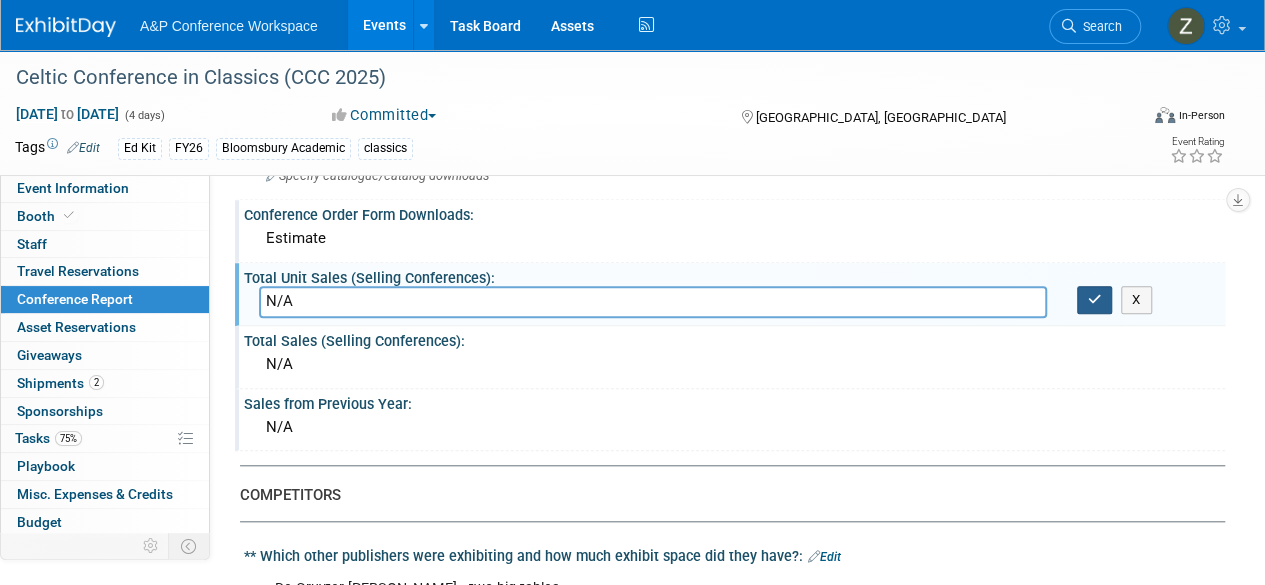 type on "N/A" 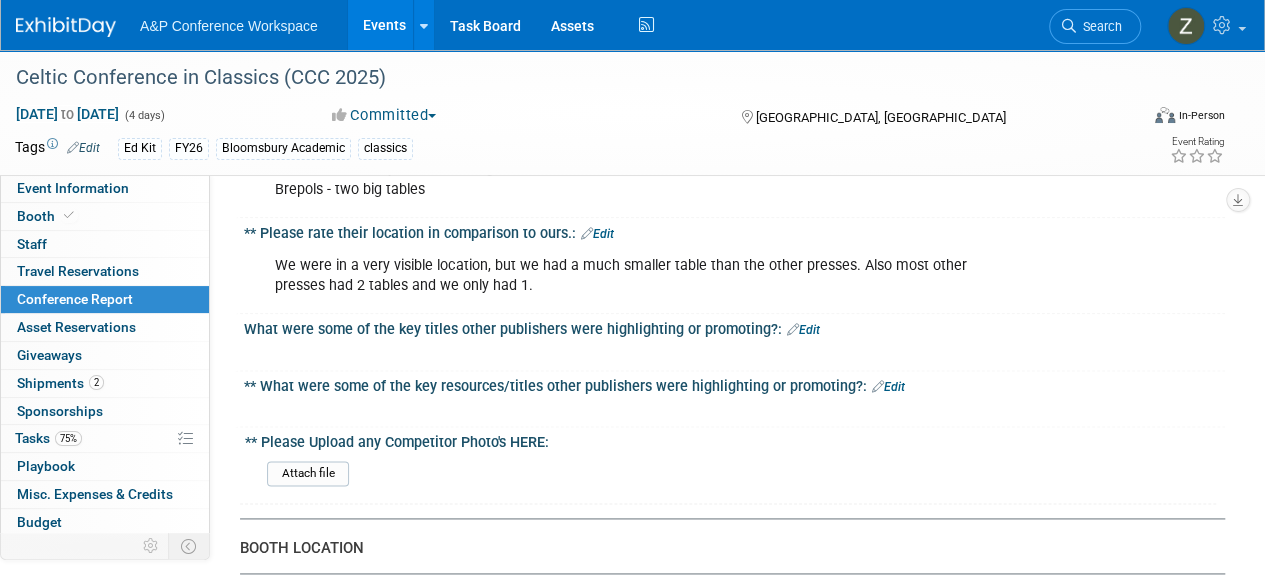 scroll, scrollTop: 1124, scrollLeft: 0, axis: vertical 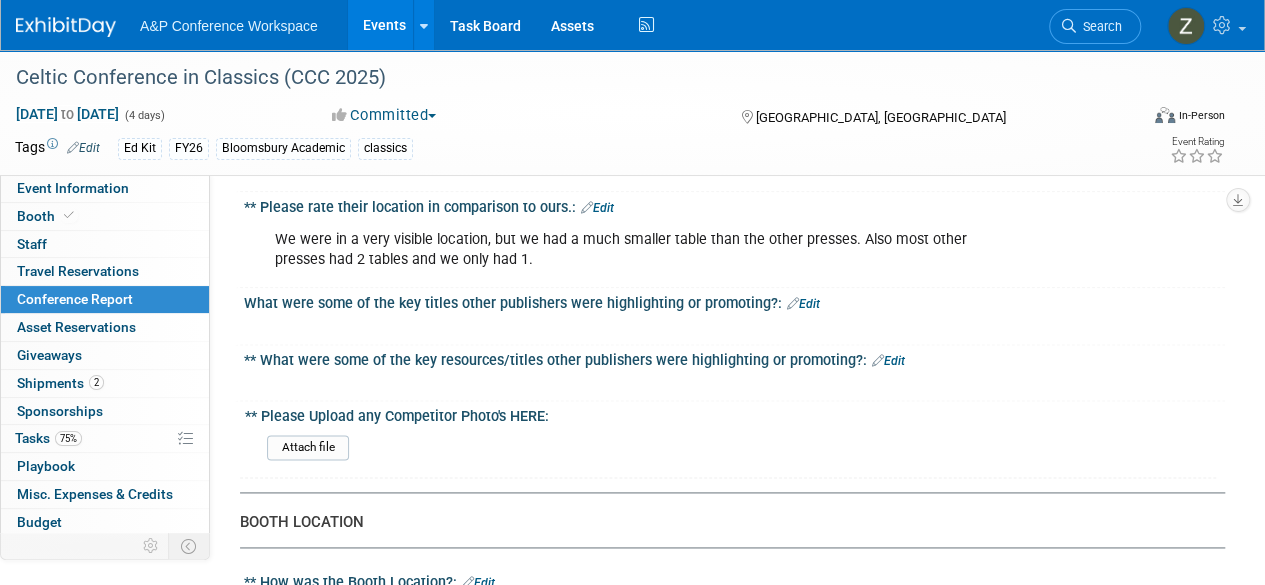 click on "Edit" at bounding box center [803, 304] 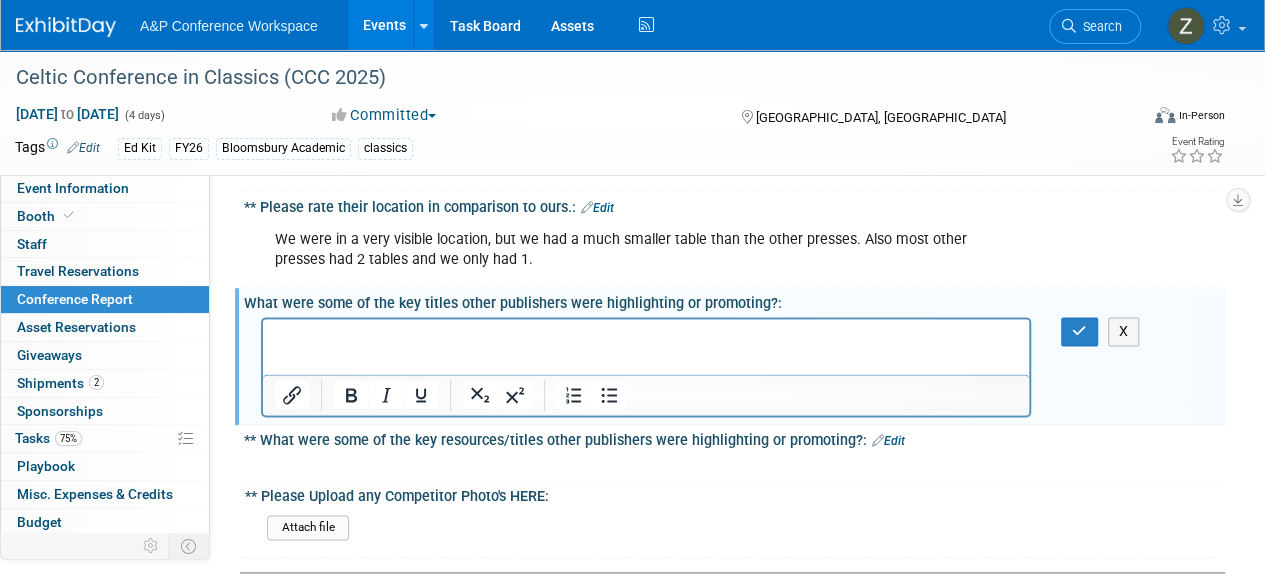 scroll, scrollTop: 0, scrollLeft: 0, axis: both 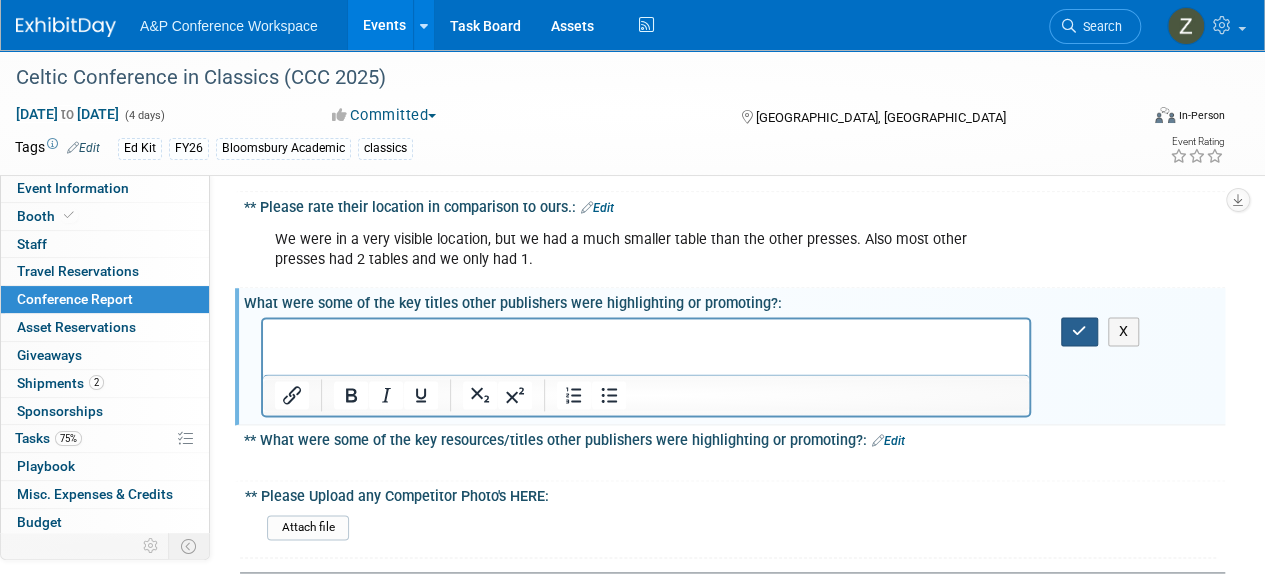 click at bounding box center [1079, 331] 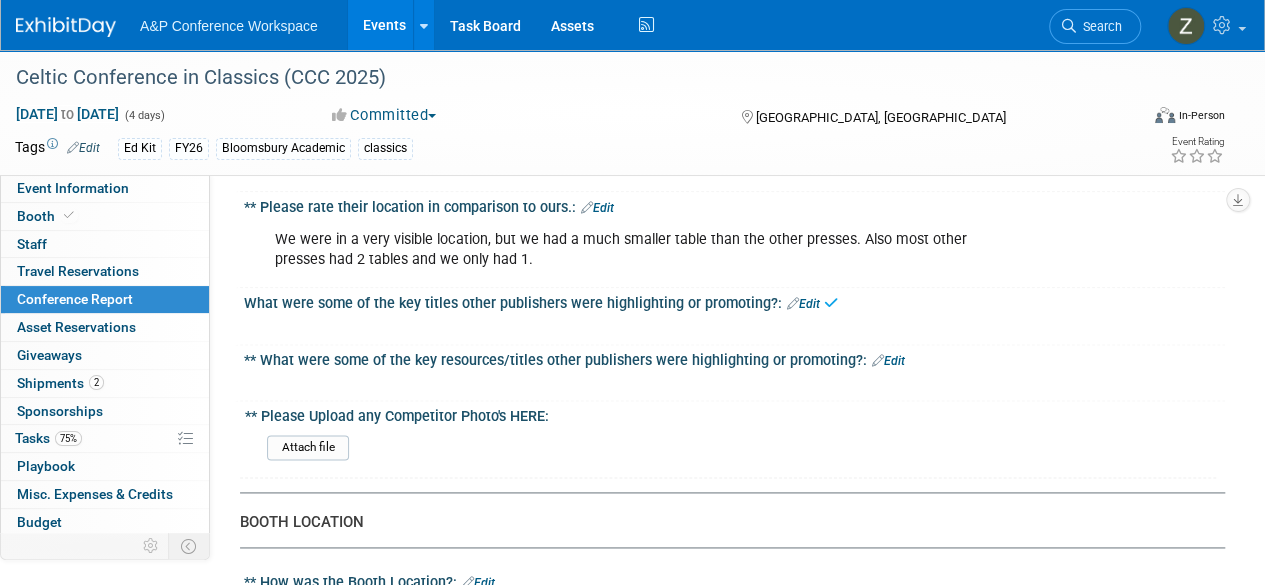 click on "Edit" at bounding box center [803, 304] 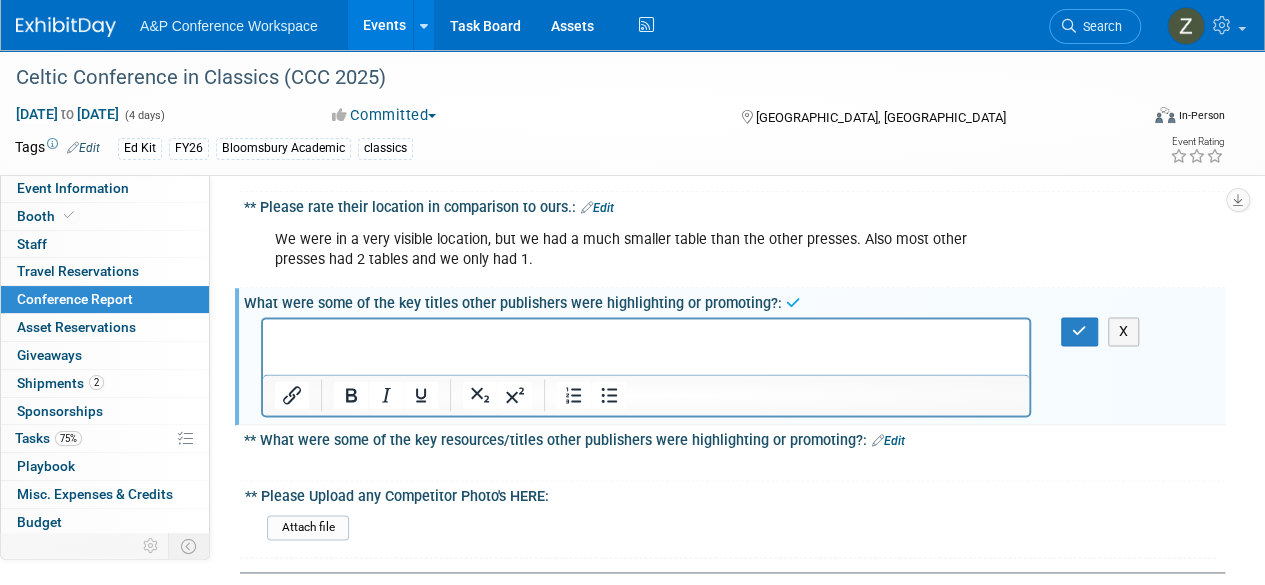 scroll, scrollTop: 0, scrollLeft: 0, axis: both 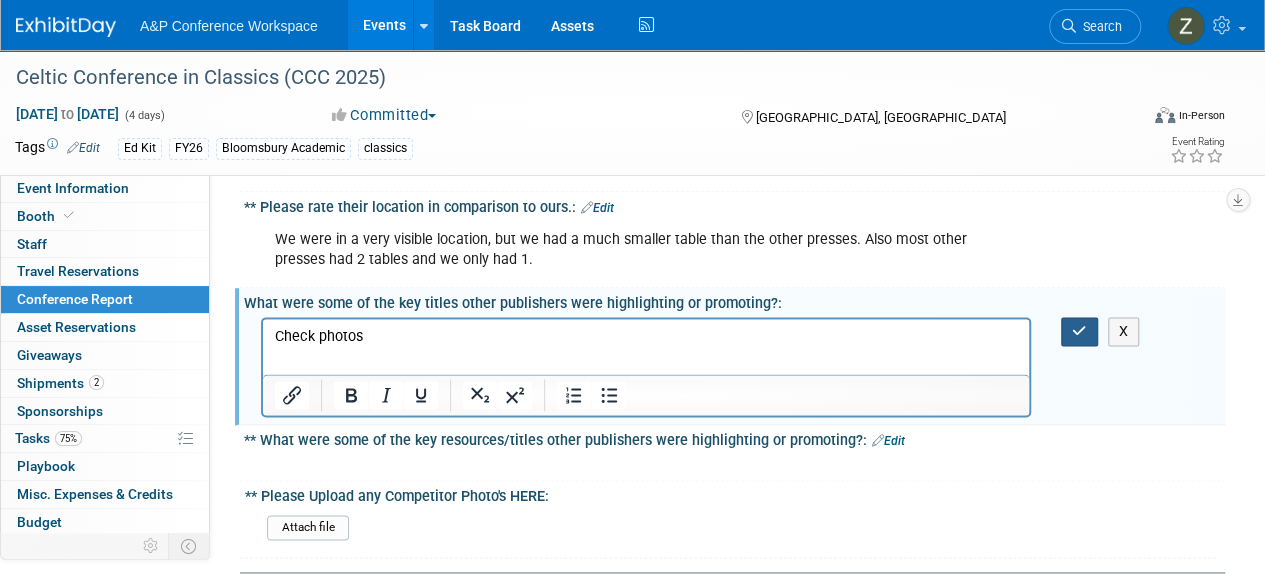 click at bounding box center [1079, 331] 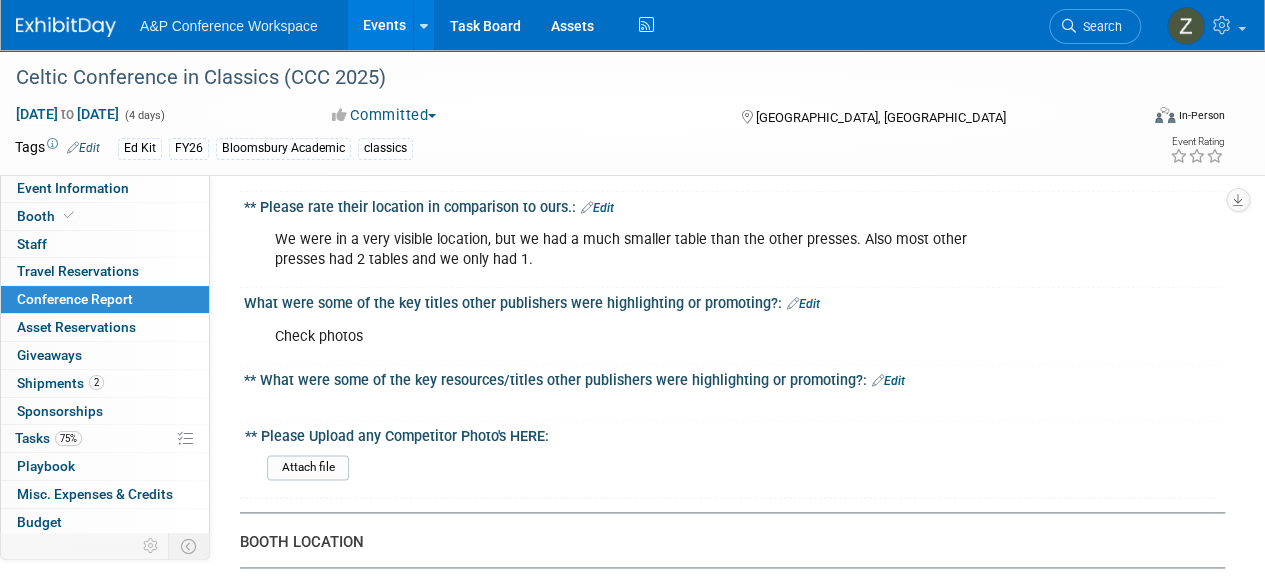 click on "Edit" at bounding box center [888, 381] 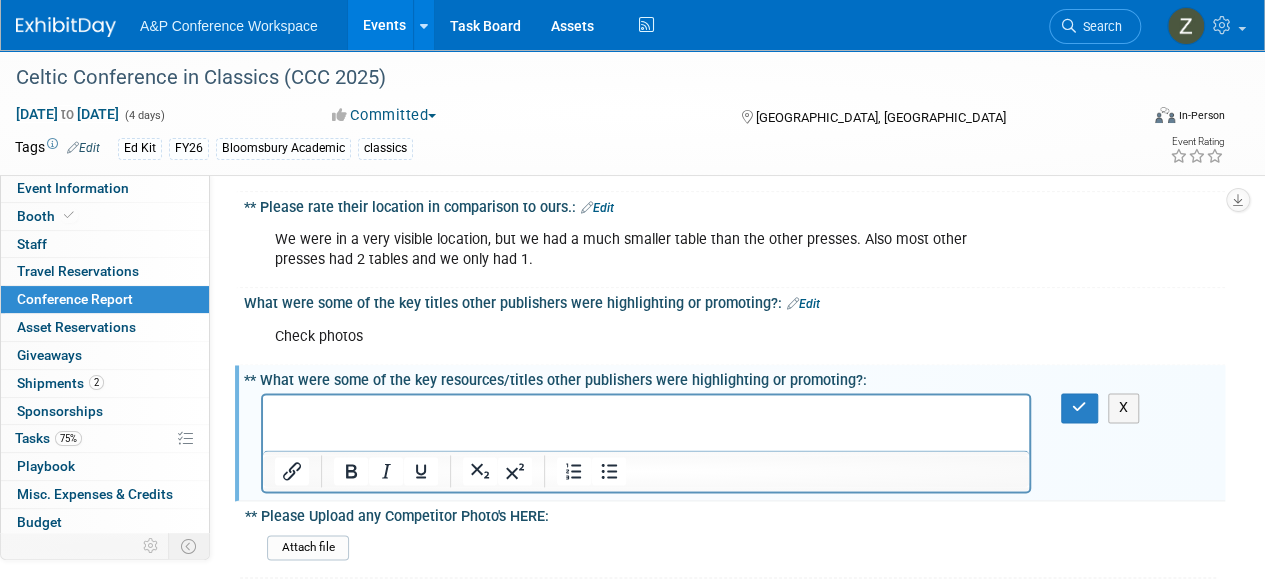 scroll, scrollTop: 0, scrollLeft: 0, axis: both 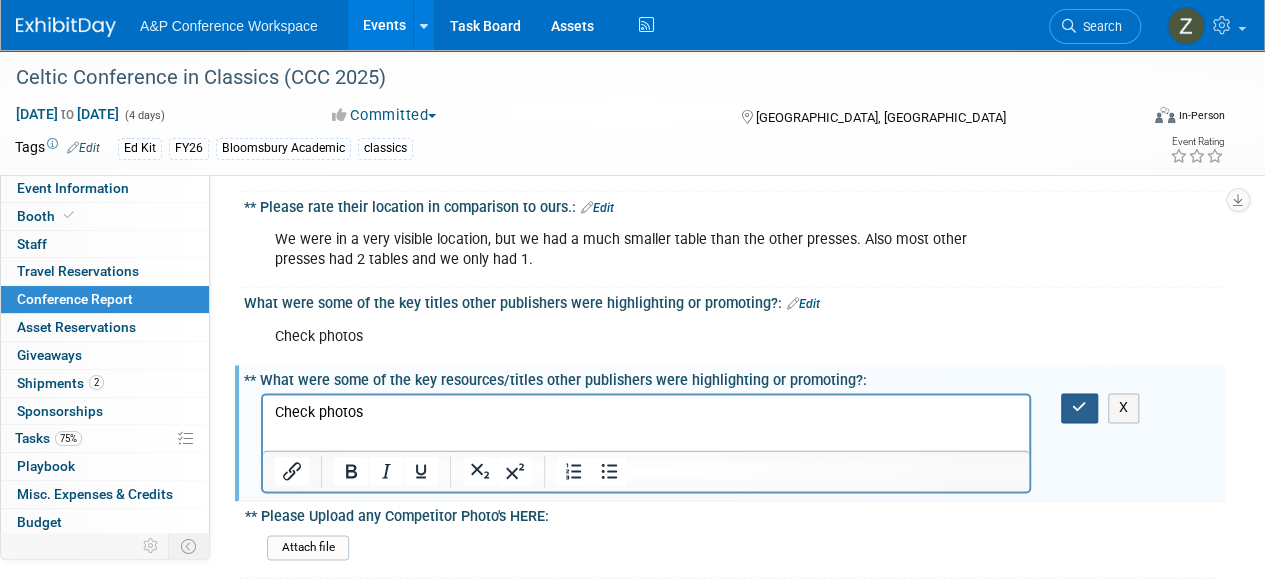 click at bounding box center (1079, 407) 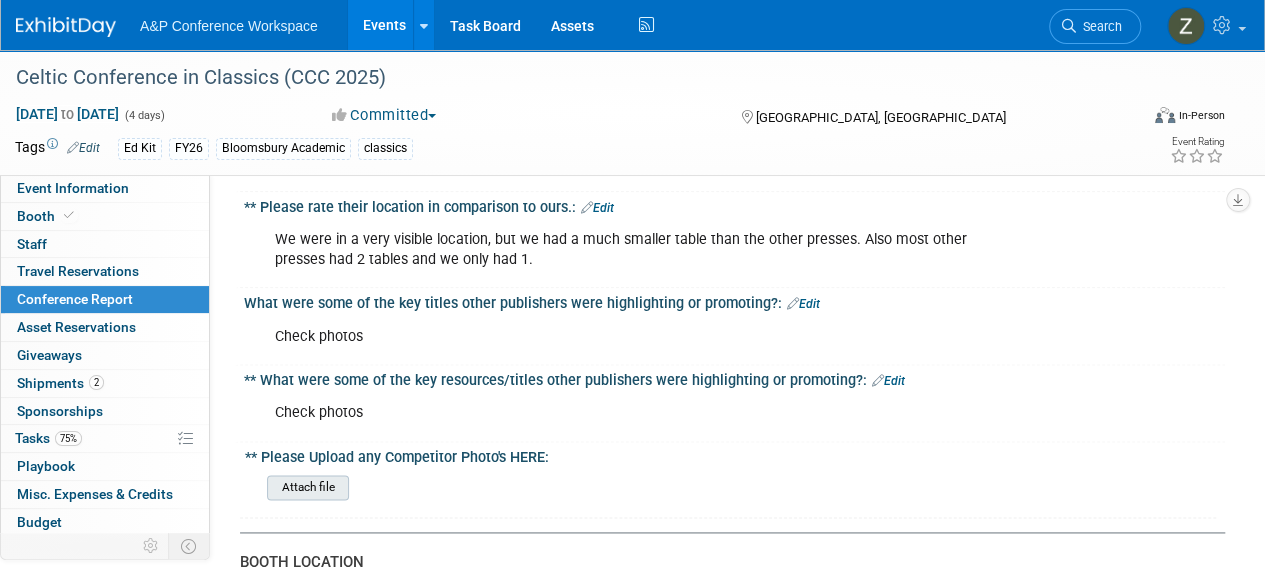 click at bounding box center [212, 487] 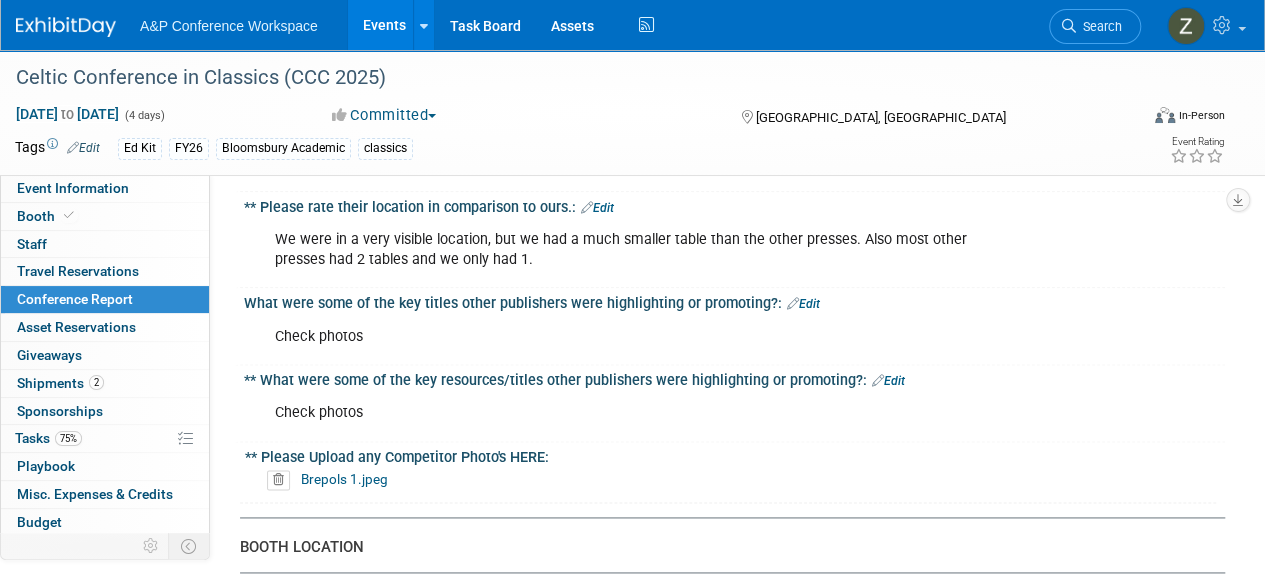 click on "** Please Upload any Competitor Photo's HERE:" at bounding box center (730, 454) 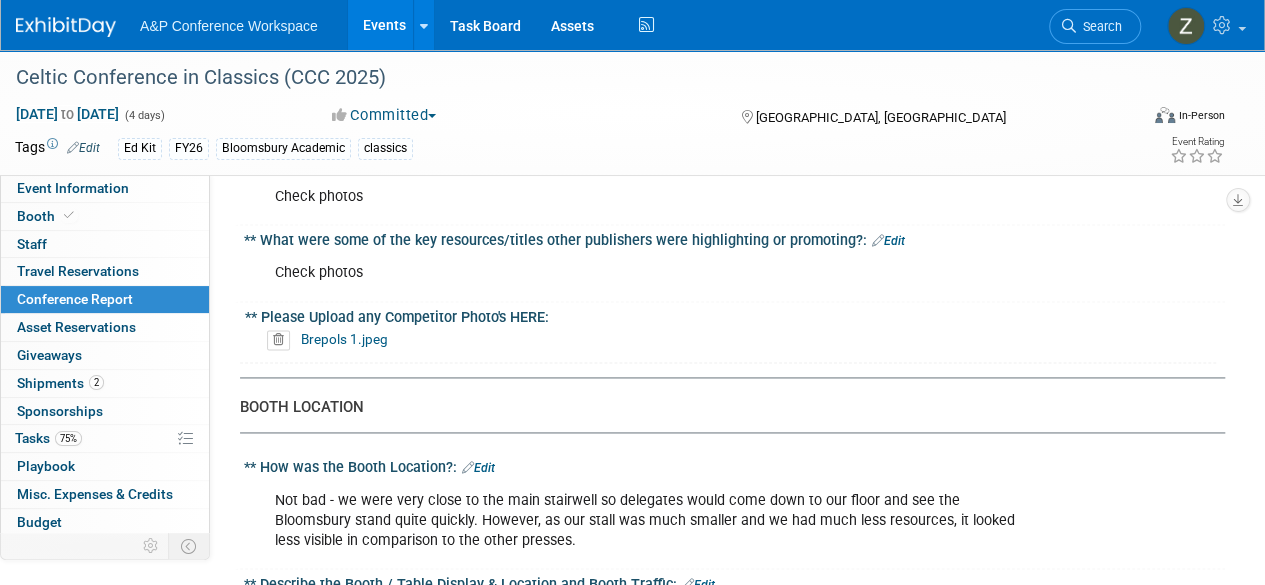 click at bounding box center [278, 340] 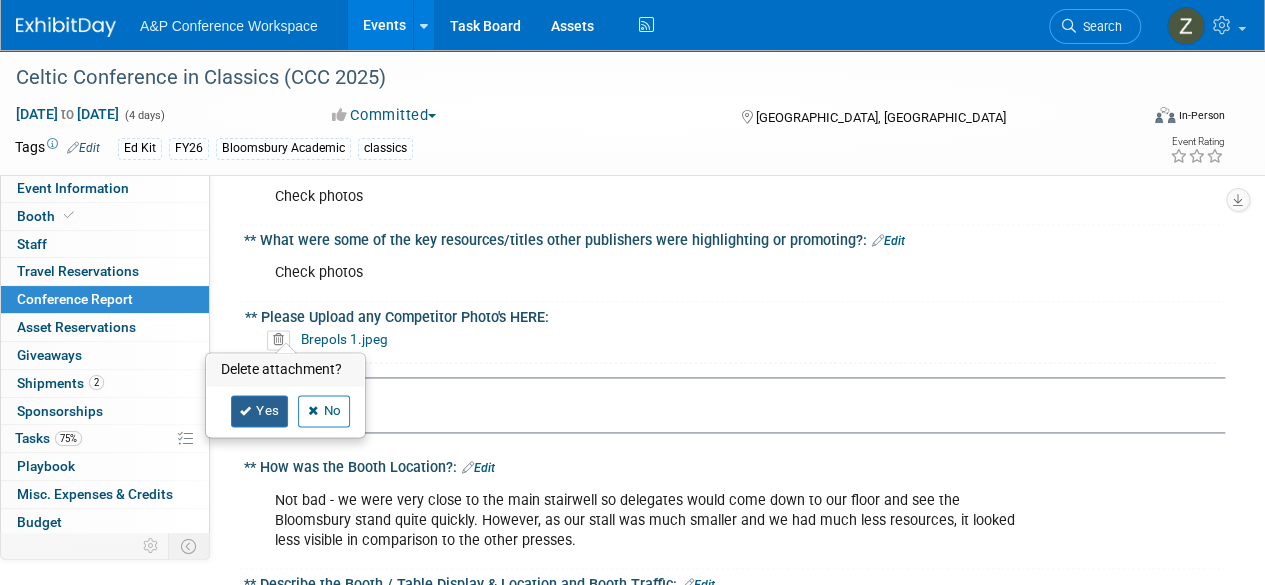 click on "Yes" at bounding box center (260, 411) 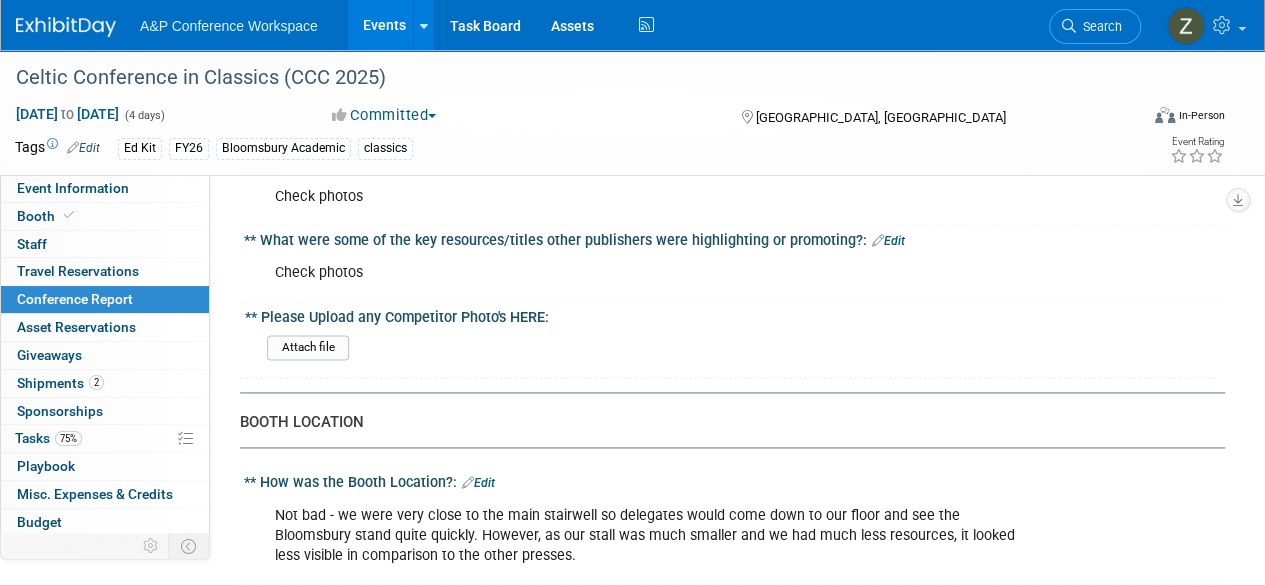 click on "Attach file" at bounding box center [738, 351] 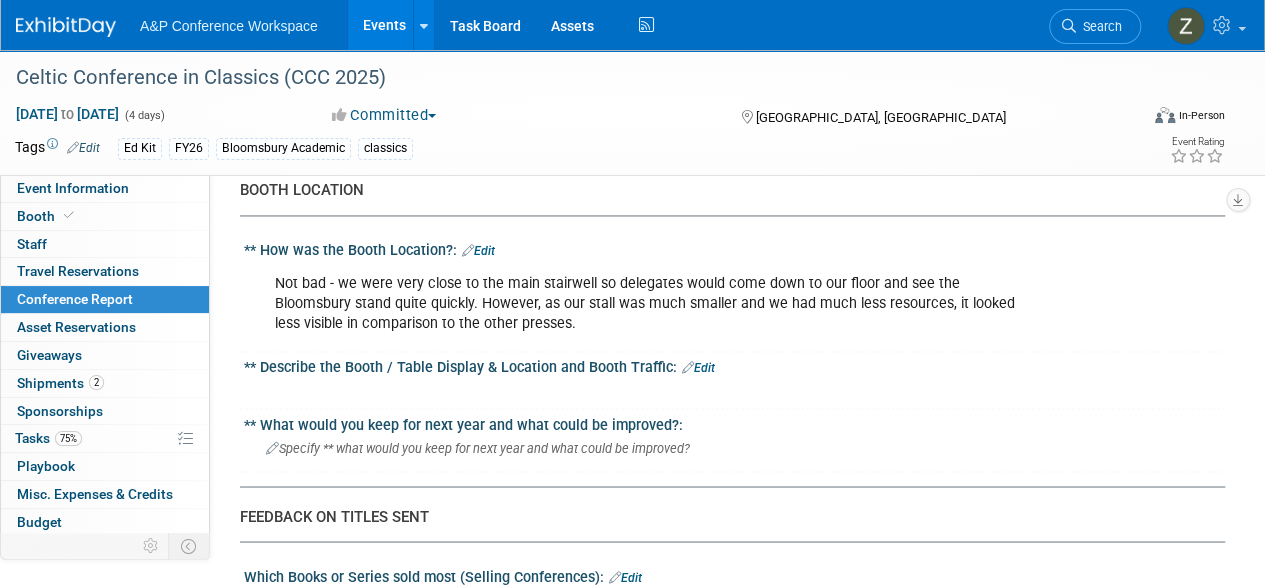 scroll, scrollTop: 1522, scrollLeft: 0, axis: vertical 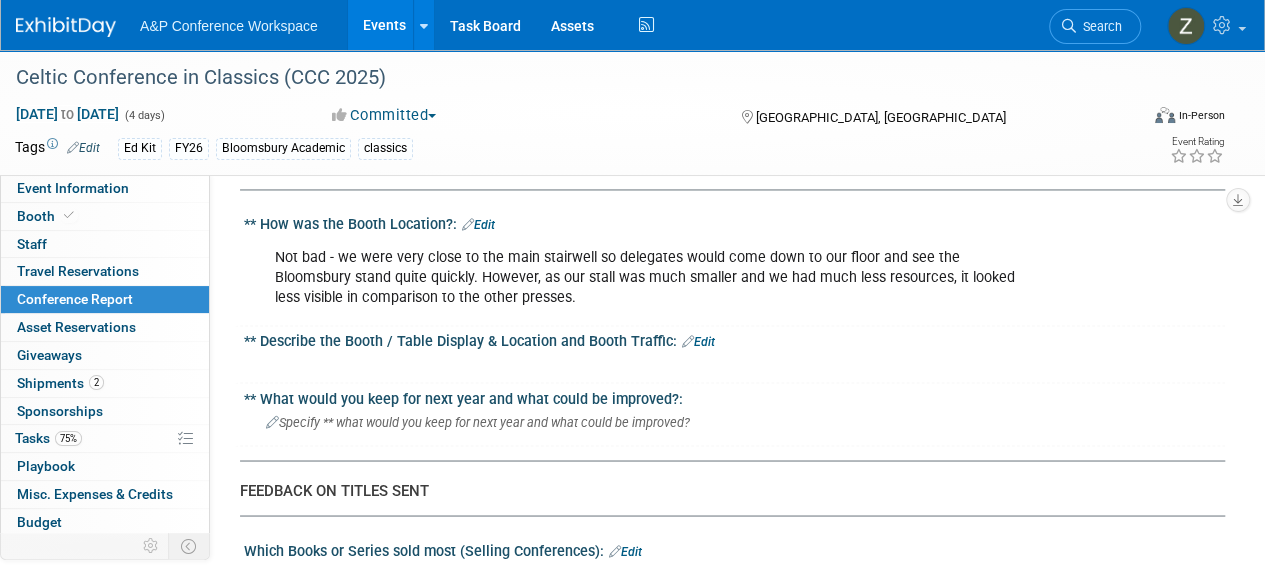 click on "Edit" at bounding box center (698, 342) 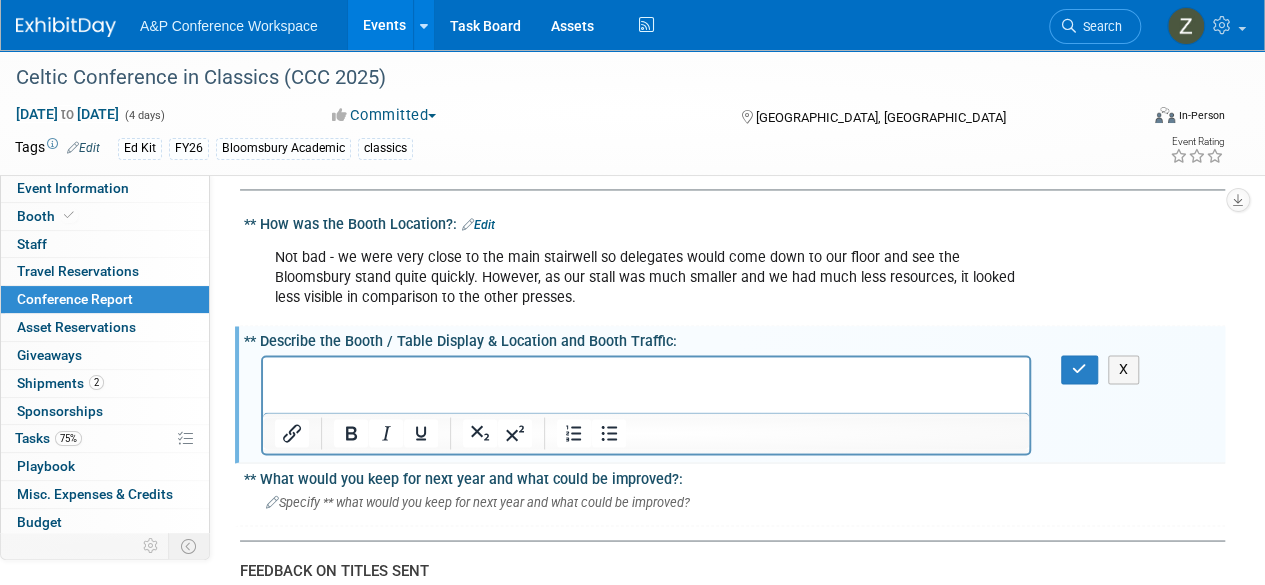 scroll, scrollTop: 0, scrollLeft: 0, axis: both 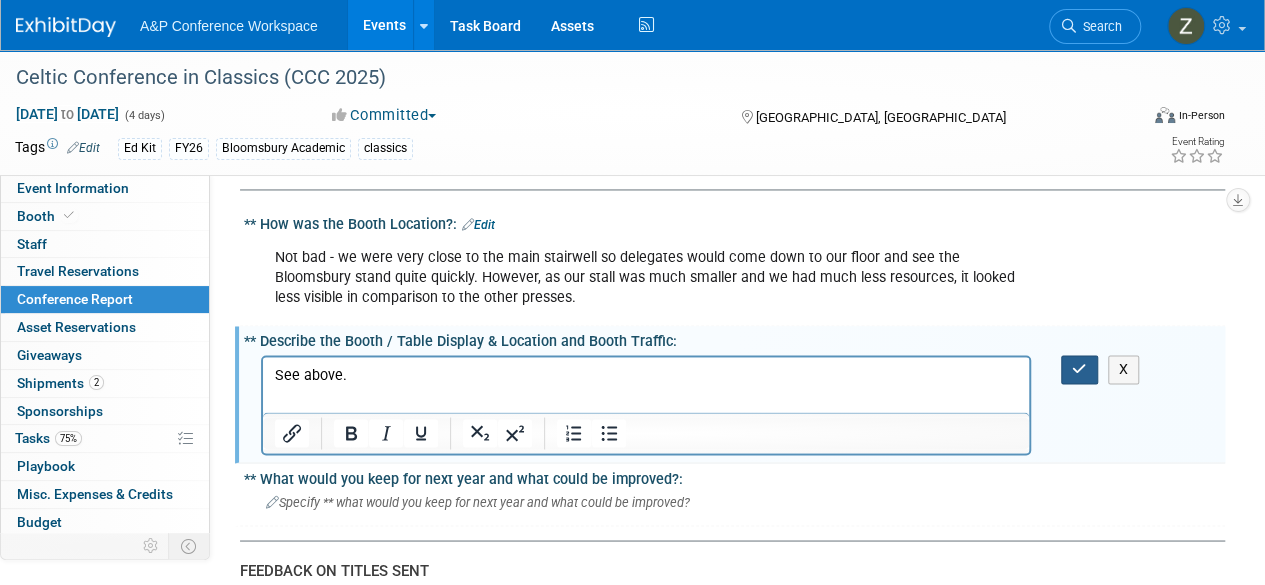 click at bounding box center (1079, 369) 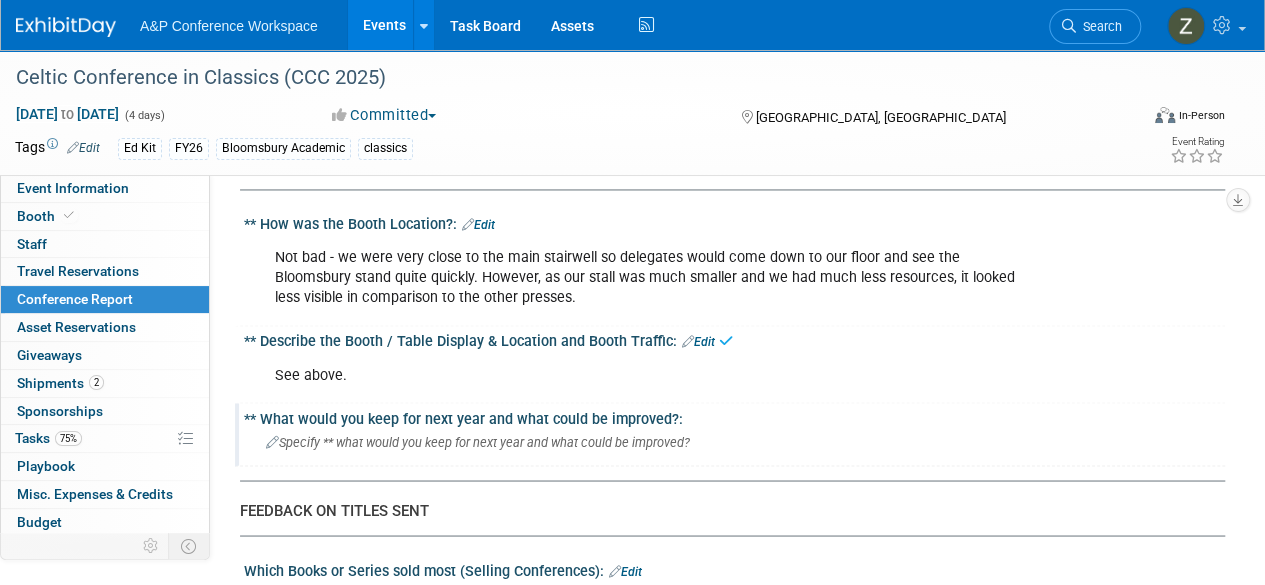 click on "** What would you keep for next year and what could be improved?:" at bounding box center [734, 415] 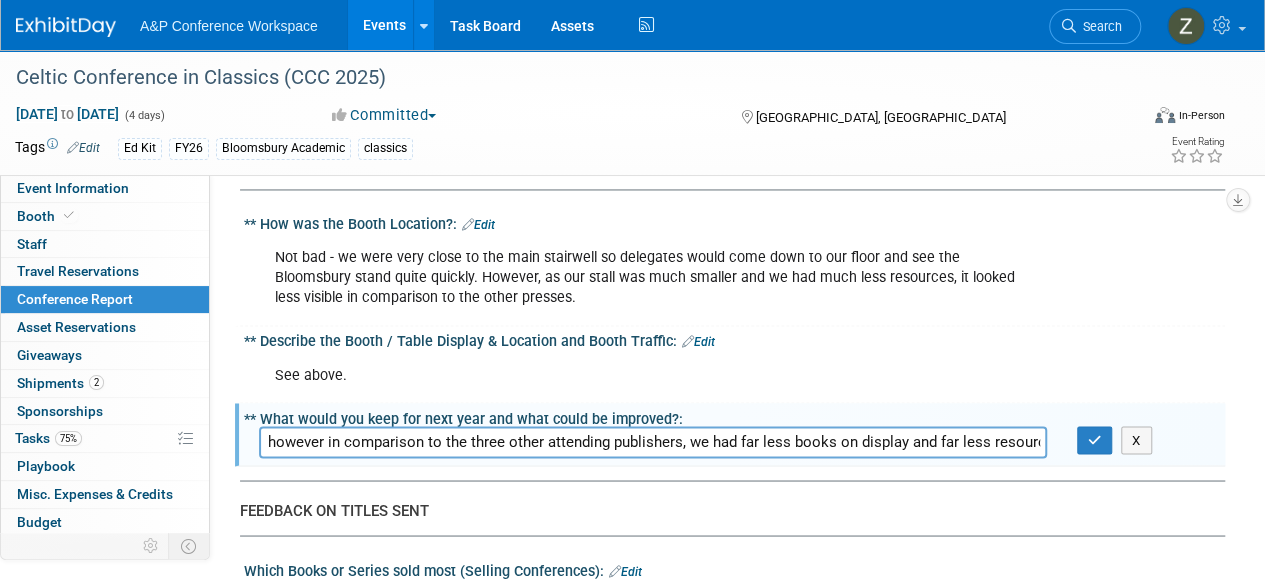 scroll, scrollTop: 0, scrollLeft: 670, axis: horizontal 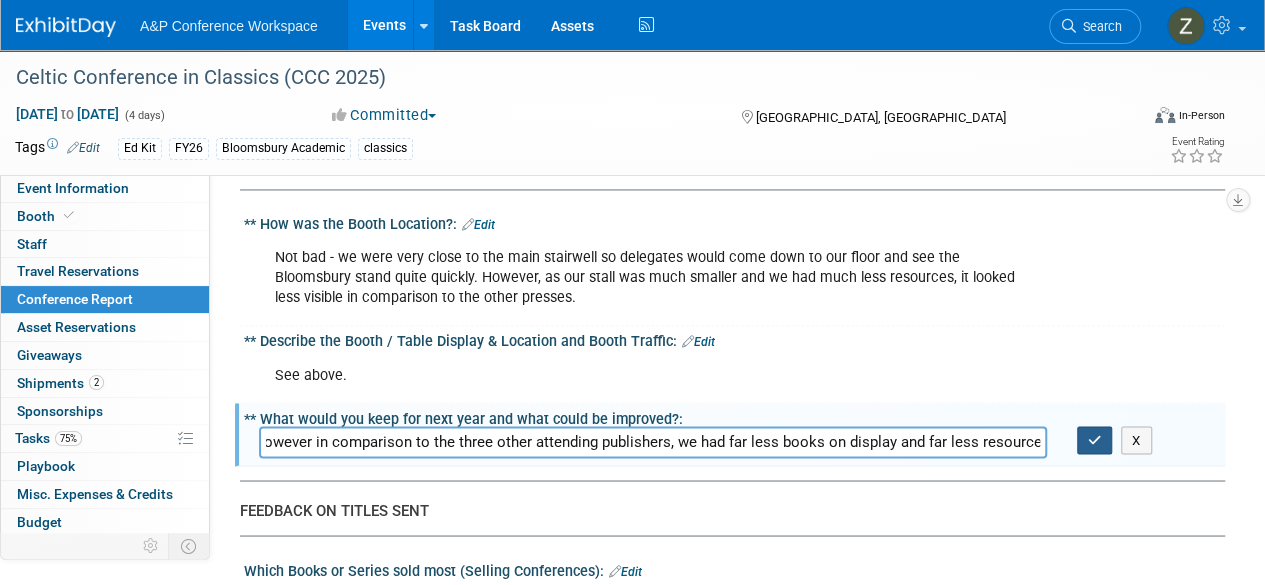 type on "As this is an EdKit conference, I know we have a strict protocol on what to bring/what not to bring, however in comparison to the three other attending publishers, we had far less books on display and far less resources." 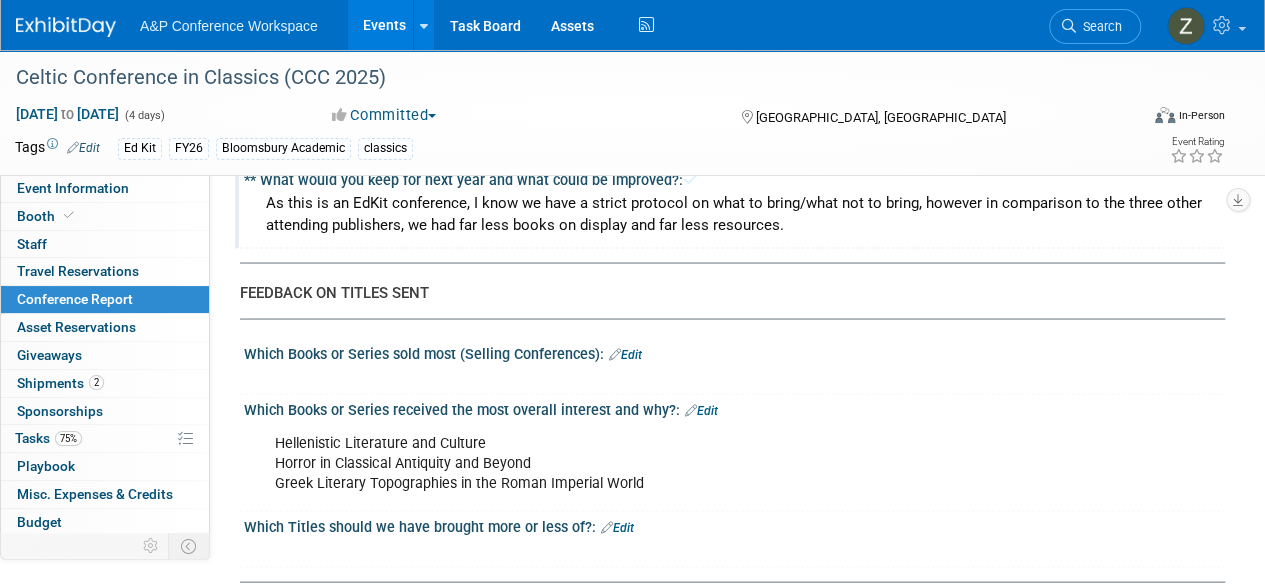 scroll, scrollTop: 1833, scrollLeft: 0, axis: vertical 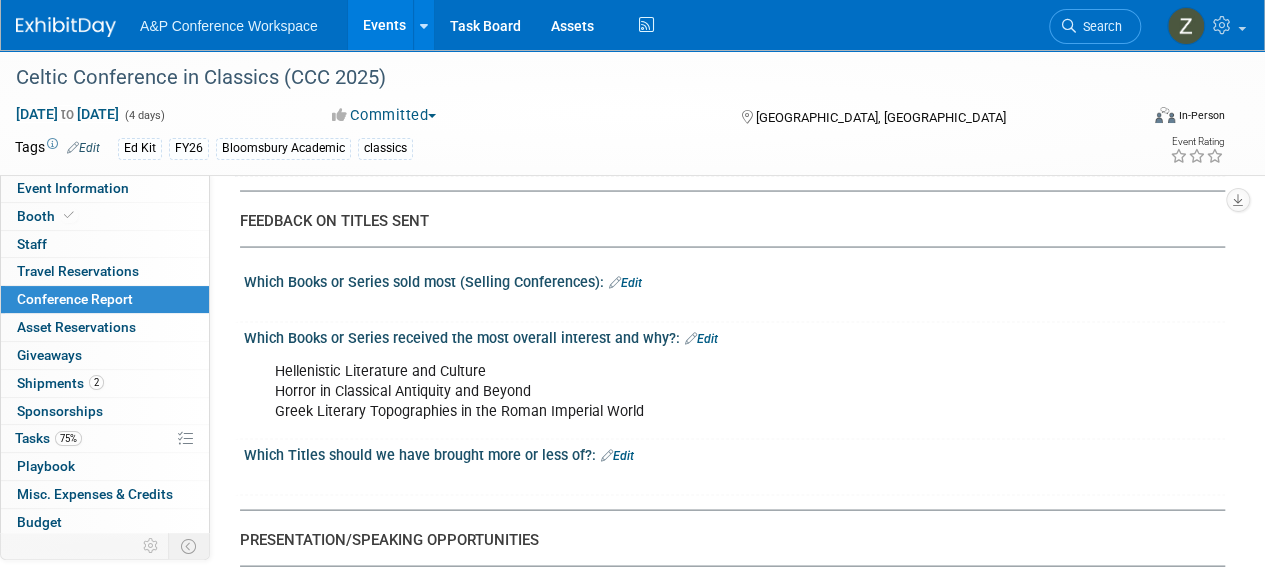 click on "Edit" at bounding box center [625, 282] 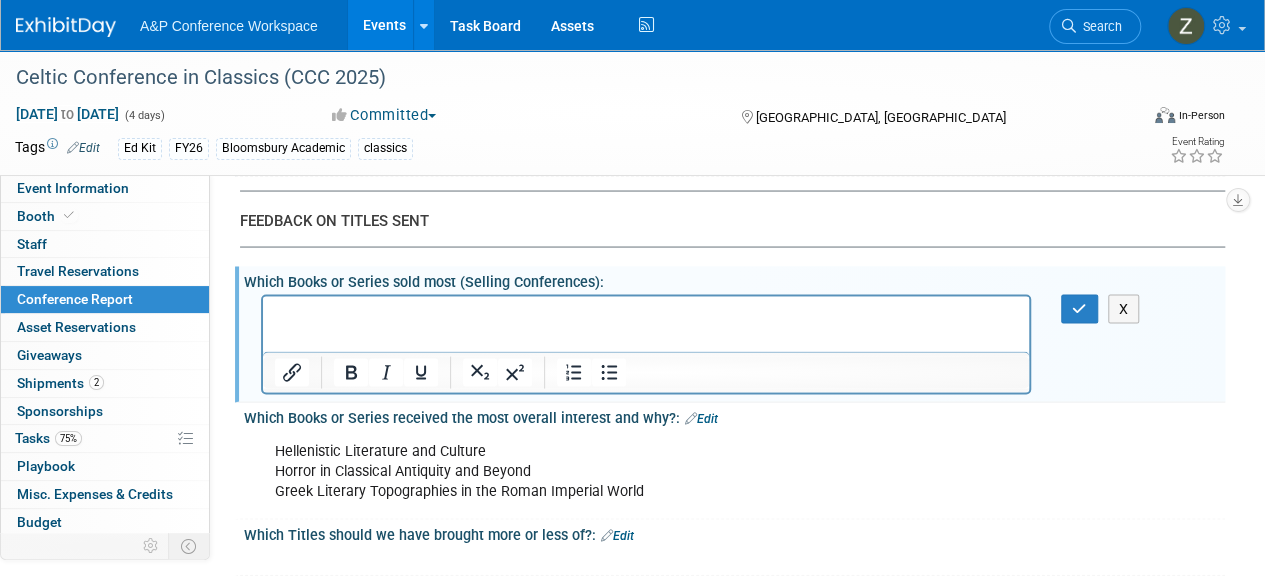 scroll, scrollTop: 0, scrollLeft: 0, axis: both 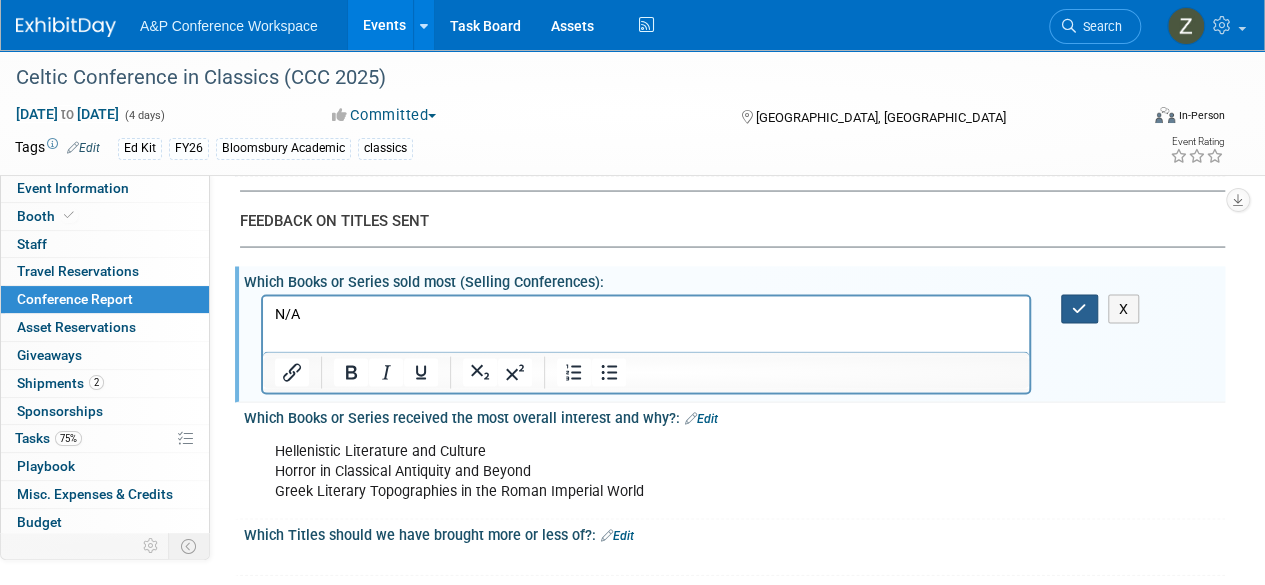 click at bounding box center (1079, 308) 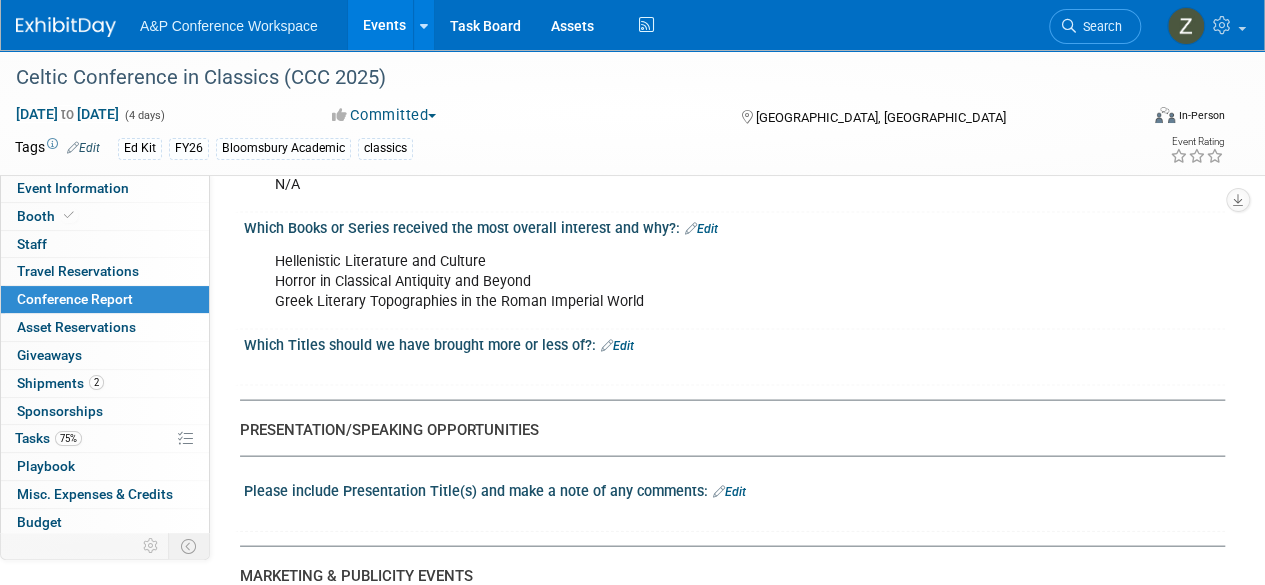 scroll, scrollTop: 2001, scrollLeft: 0, axis: vertical 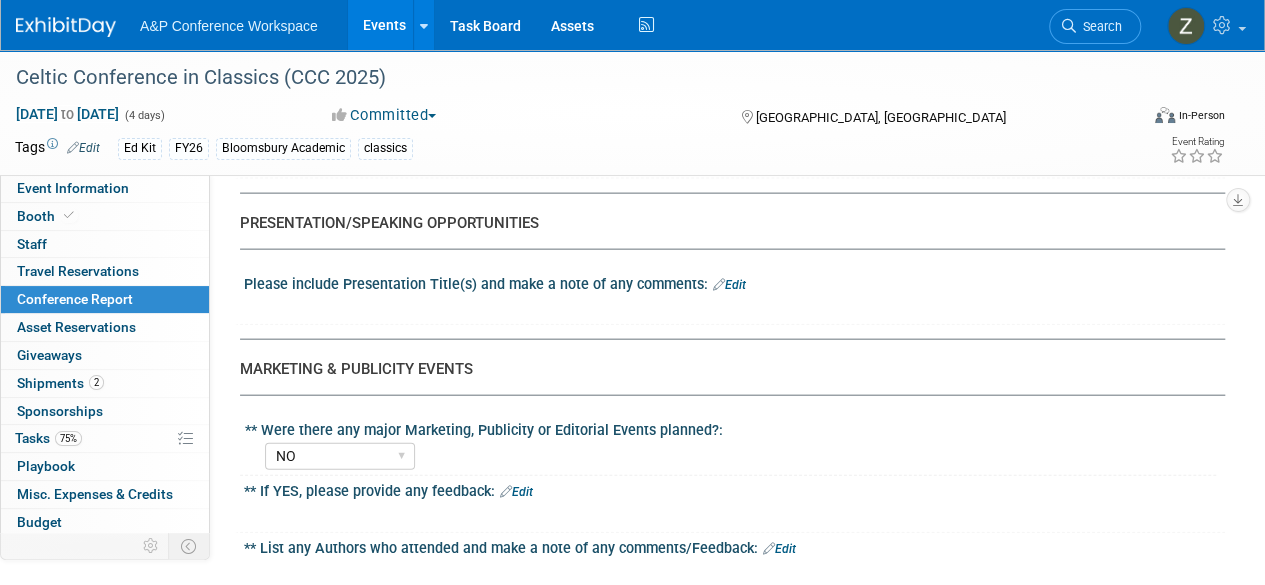 click on "Edit" at bounding box center (729, 285) 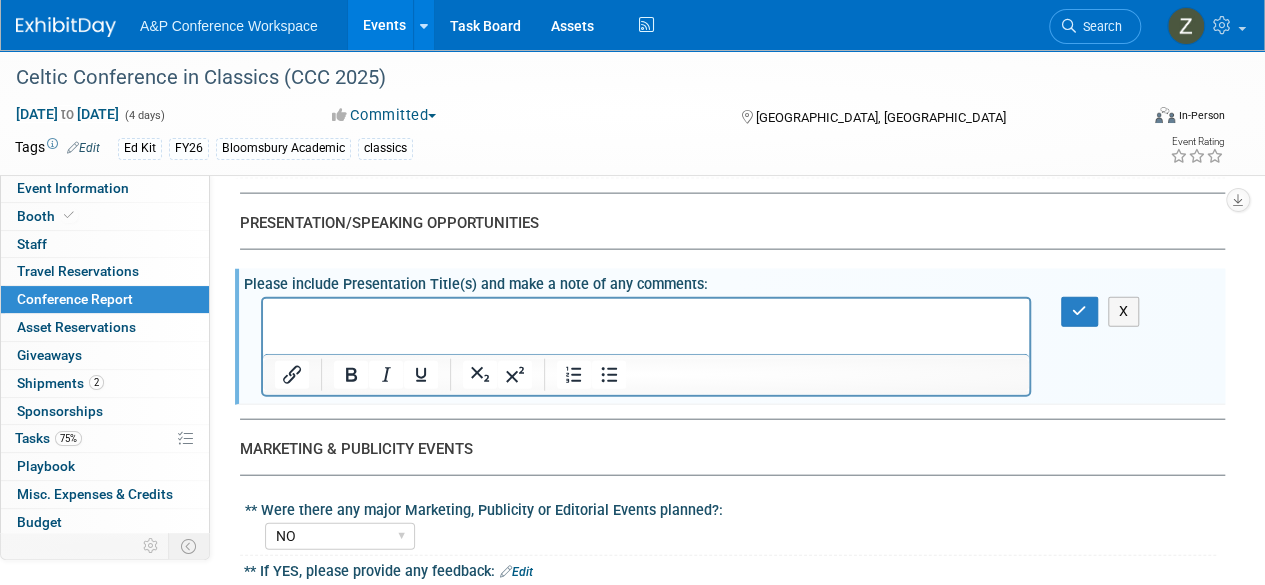 scroll, scrollTop: 0, scrollLeft: 0, axis: both 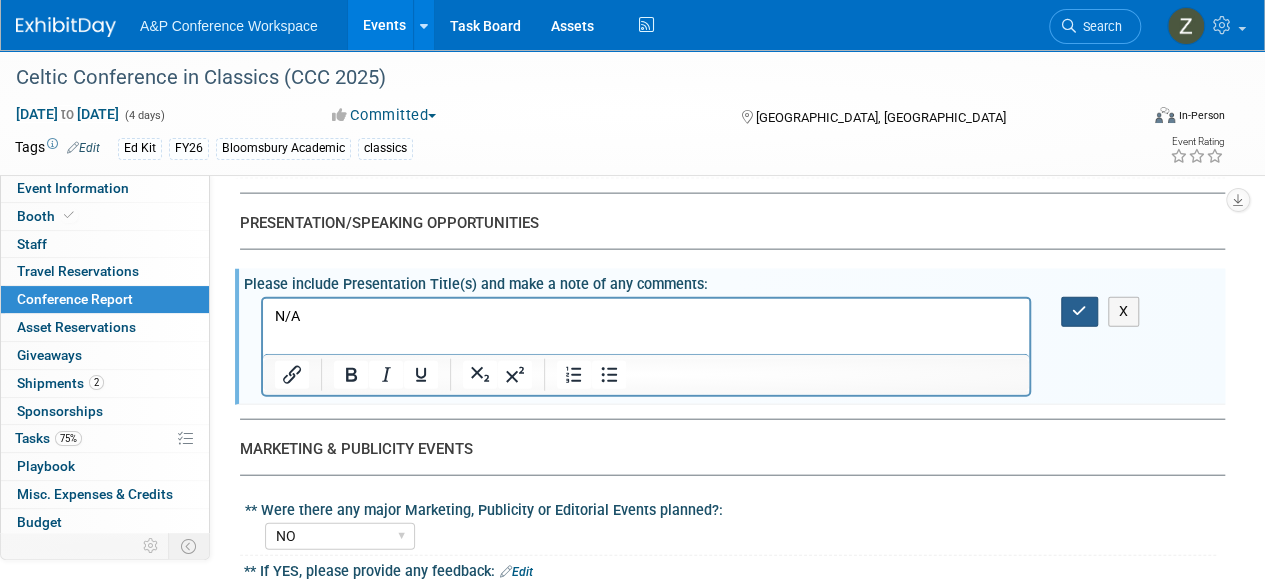 click at bounding box center (1079, 311) 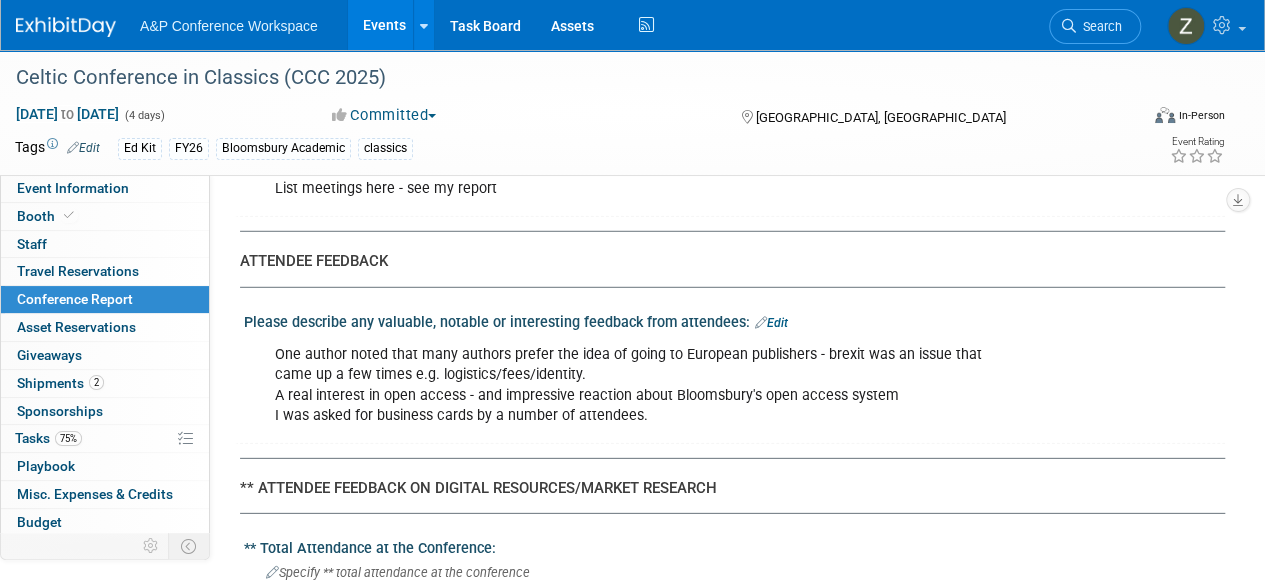 scroll, scrollTop: 2780, scrollLeft: 0, axis: vertical 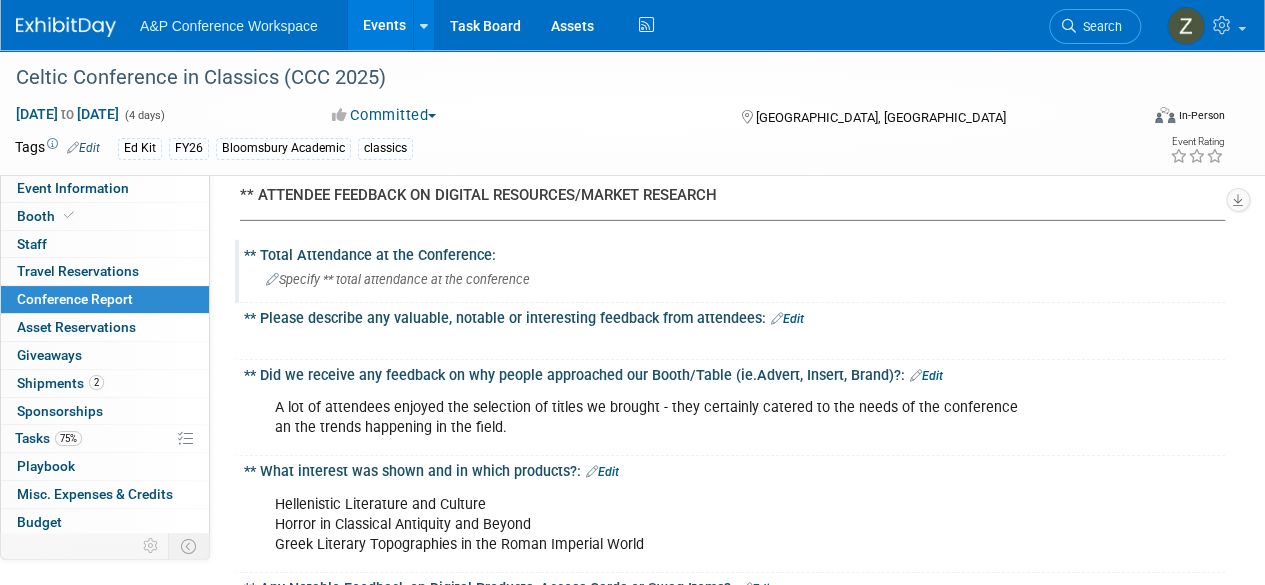 click on "Specify ** total attendance at the conference" at bounding box center [734, 279] 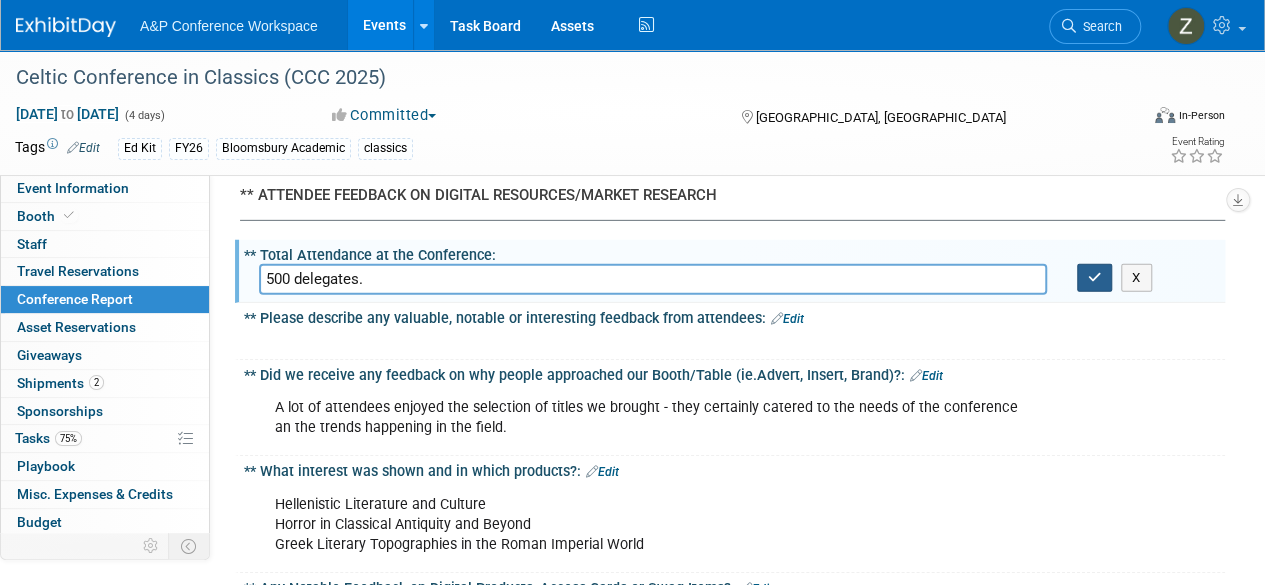 type on "500 delegates." 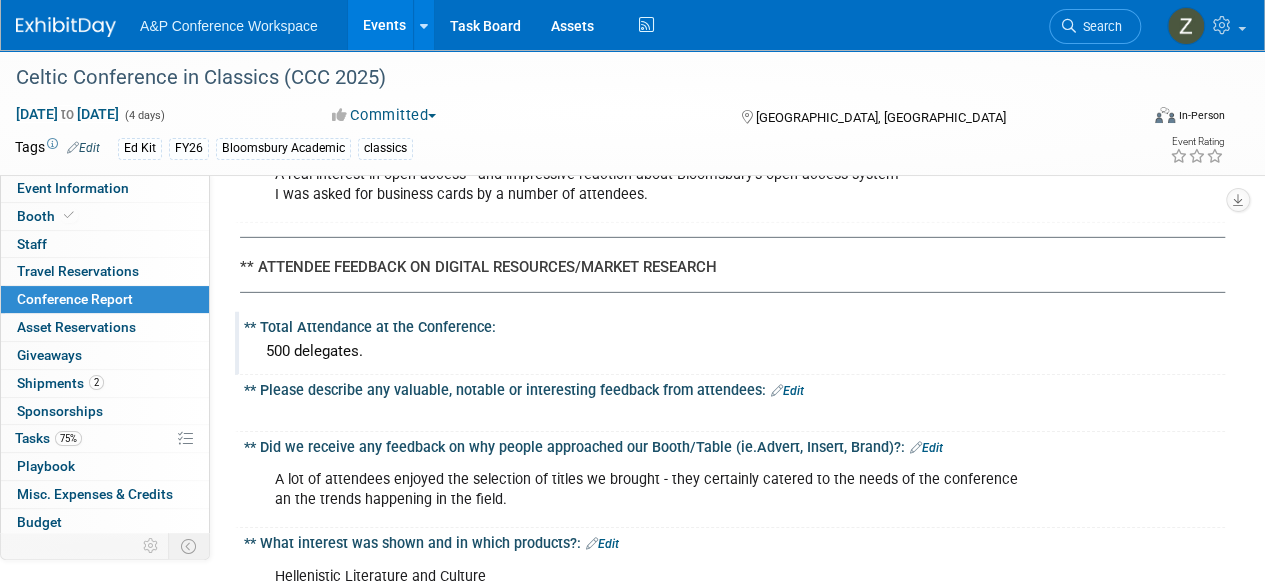 scroll, scrollTop: 2986, scrollLeft: 0, axis: vertical 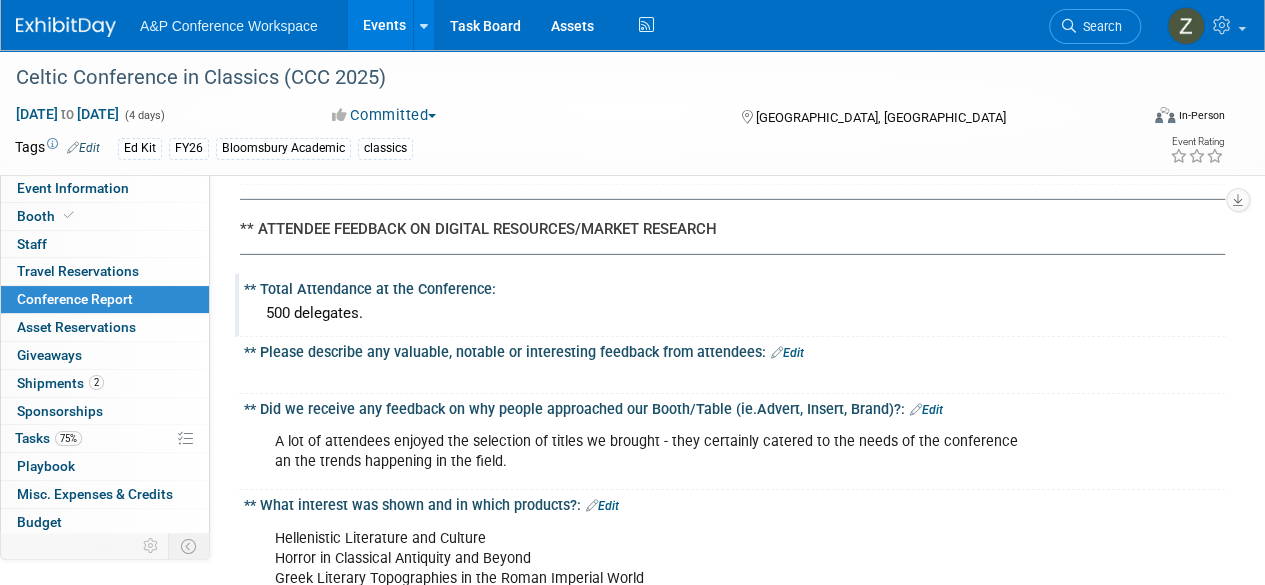 click on "Edit" at bounding box center (787, 353) 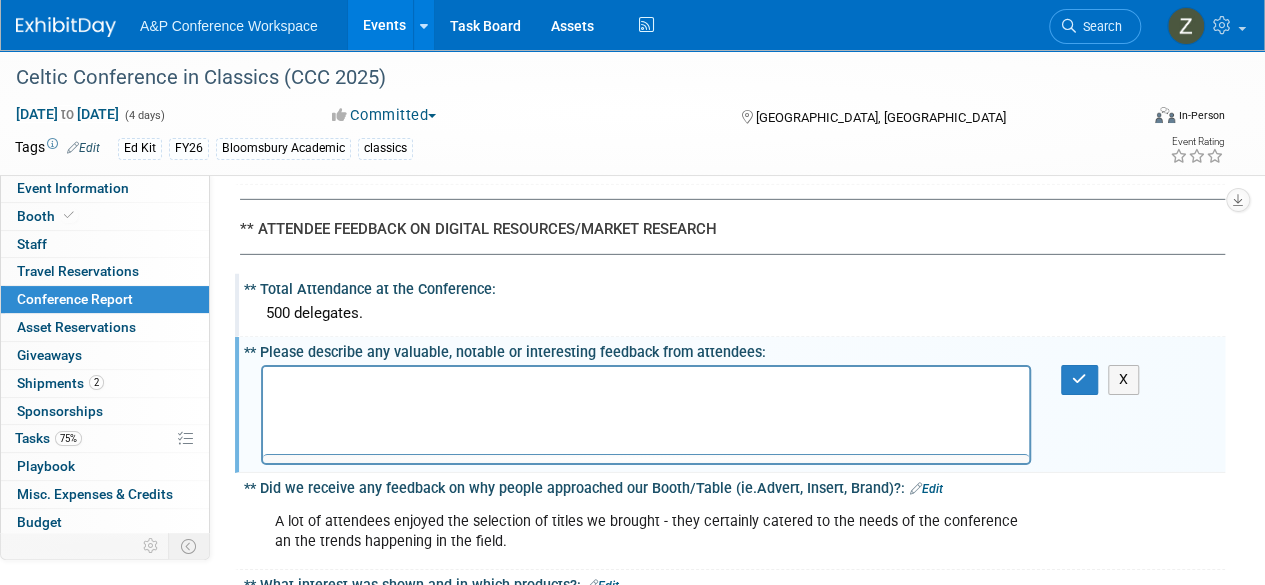 scroll, scrollTop: 0, scrollLeft: 0, axis: both 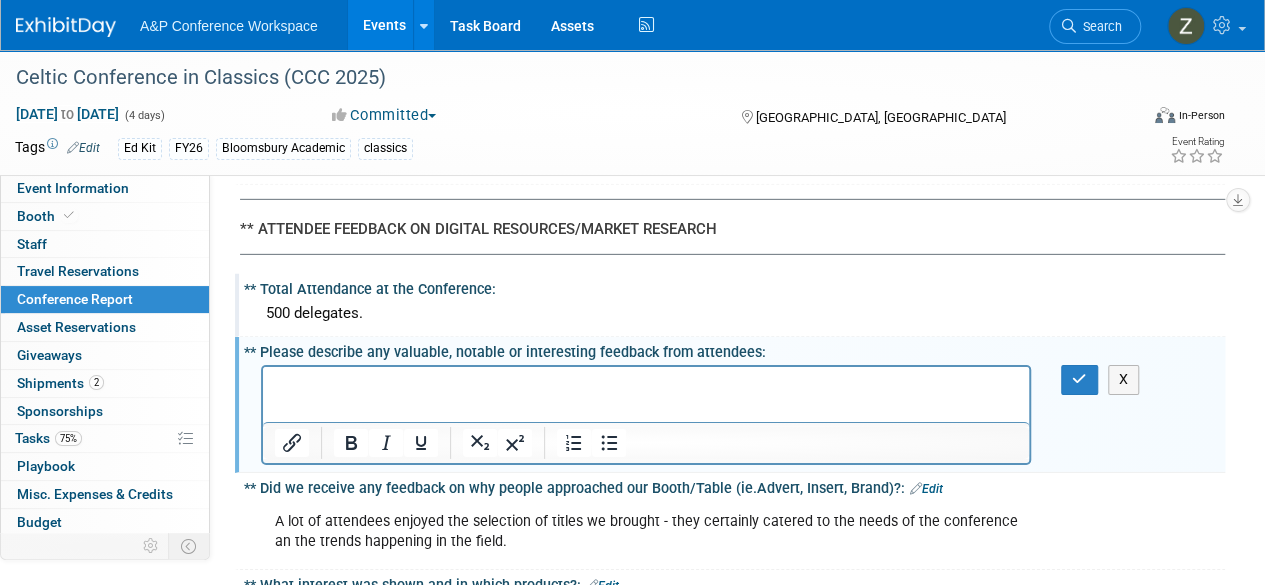 click at bounding box center [646, 381] 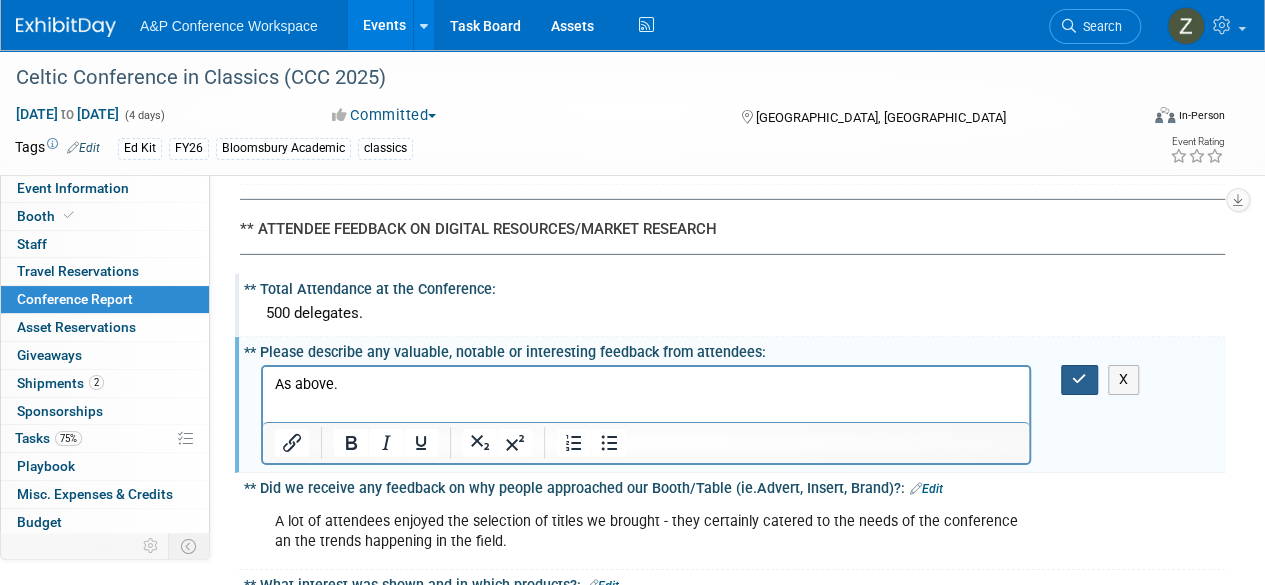 click at bounding box center (1079, 379) 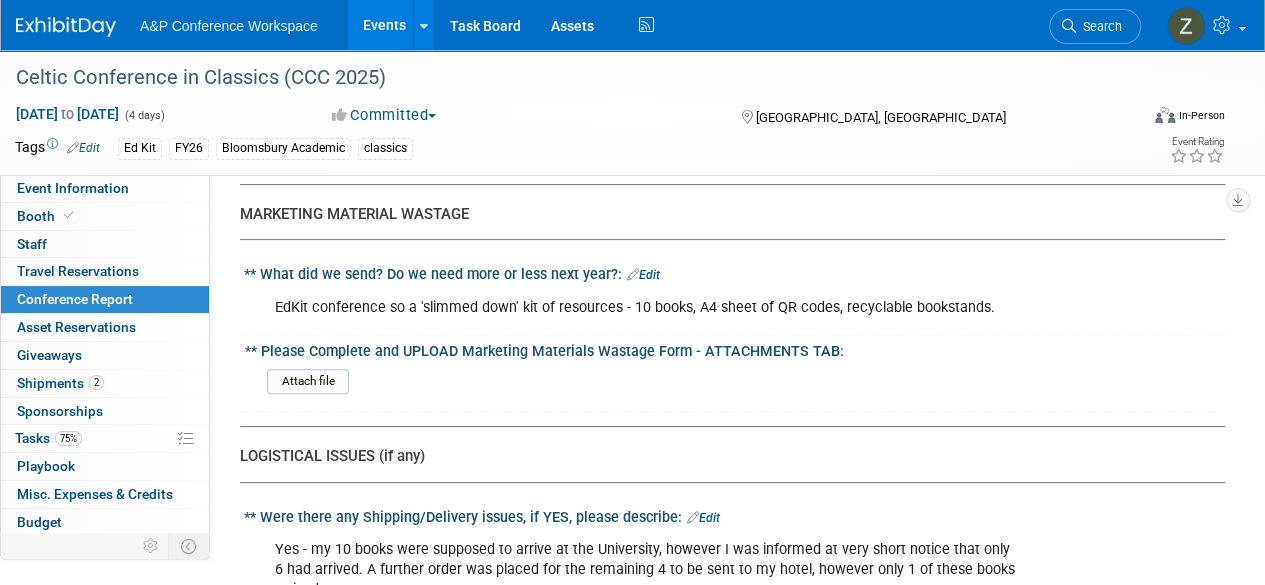 scroll, scrollTop: 4056, scrollLeft: 0, axis: vertical 